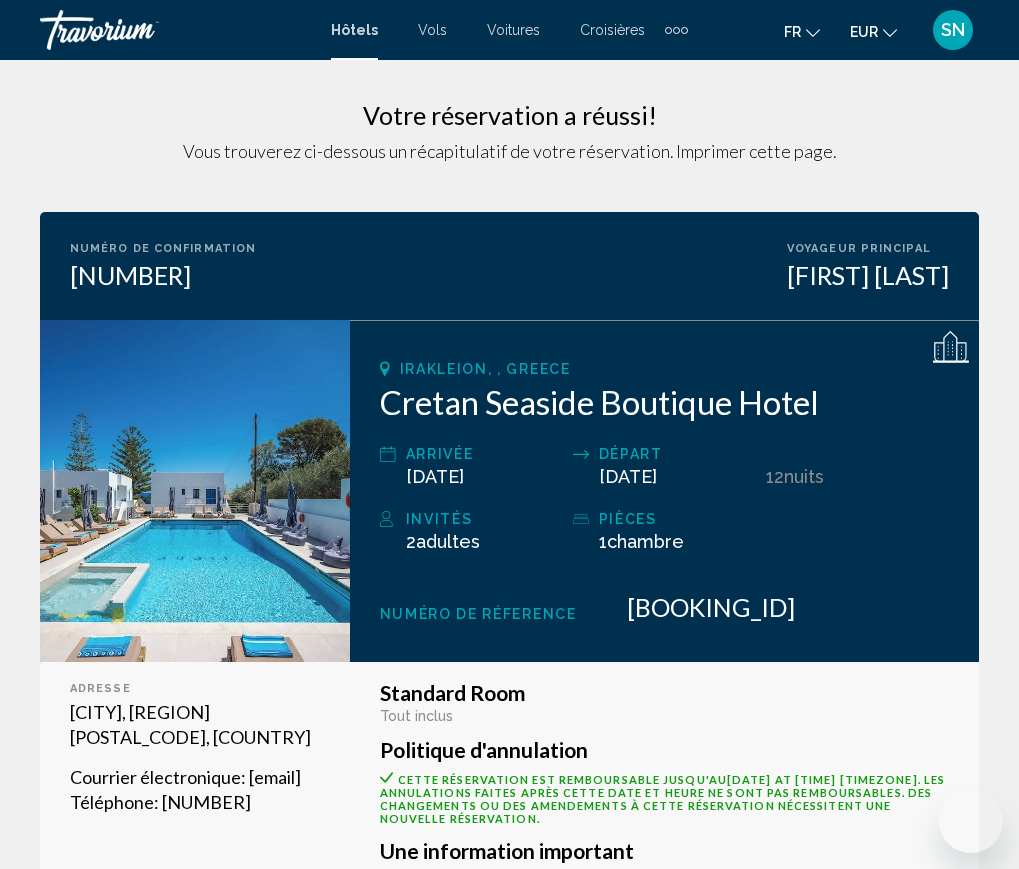scroll, scrollTop: 0, scrollLeft: 0, axis: both 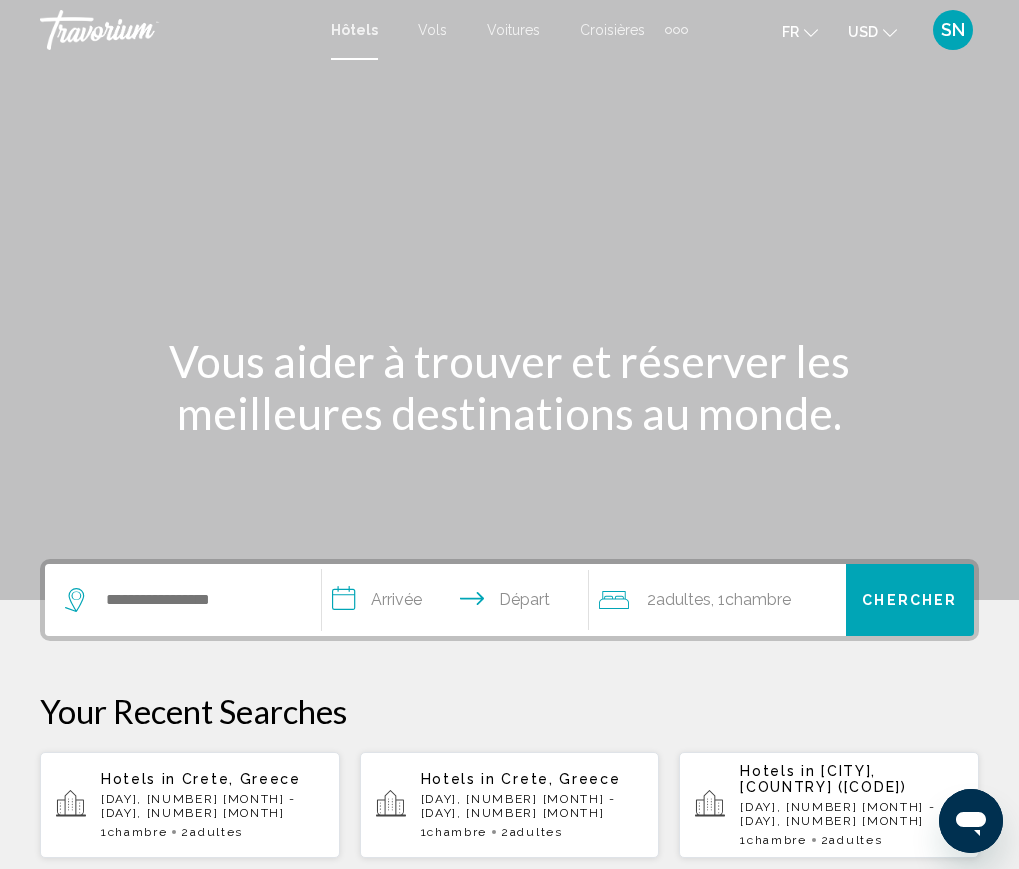 click at bounding box center [676, 30] 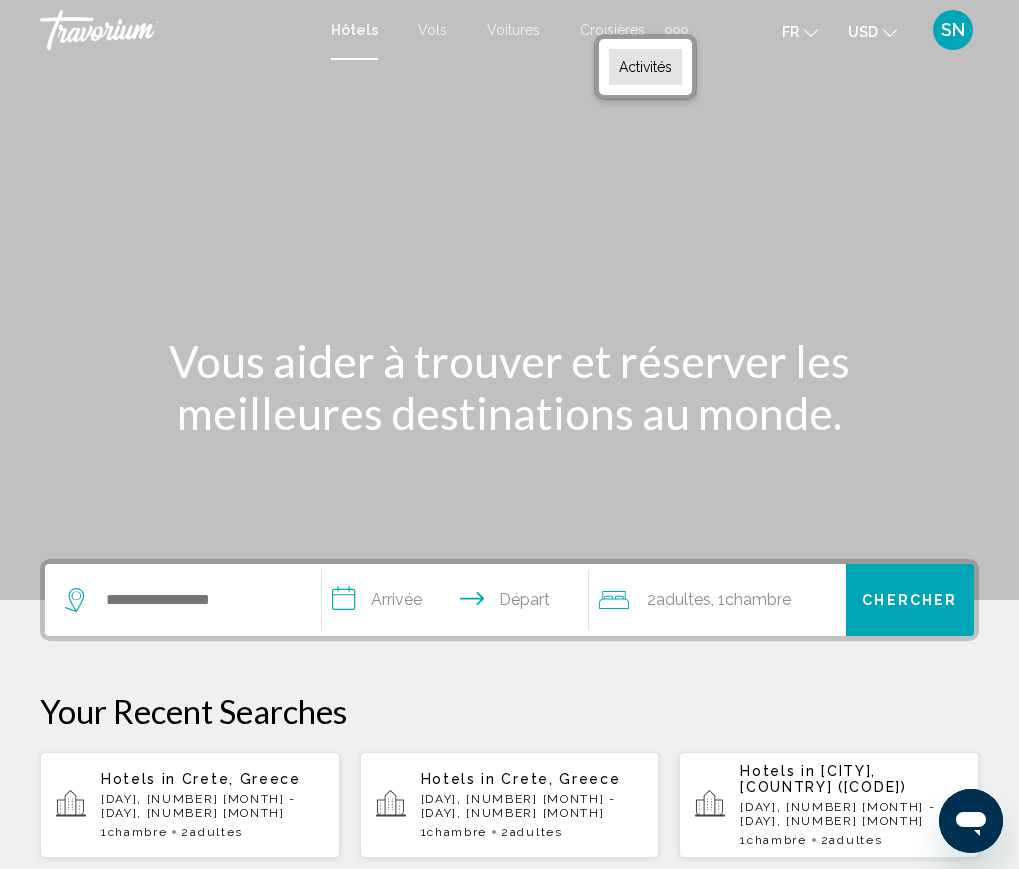 click on "Activités" at bounding box center [645, 67] 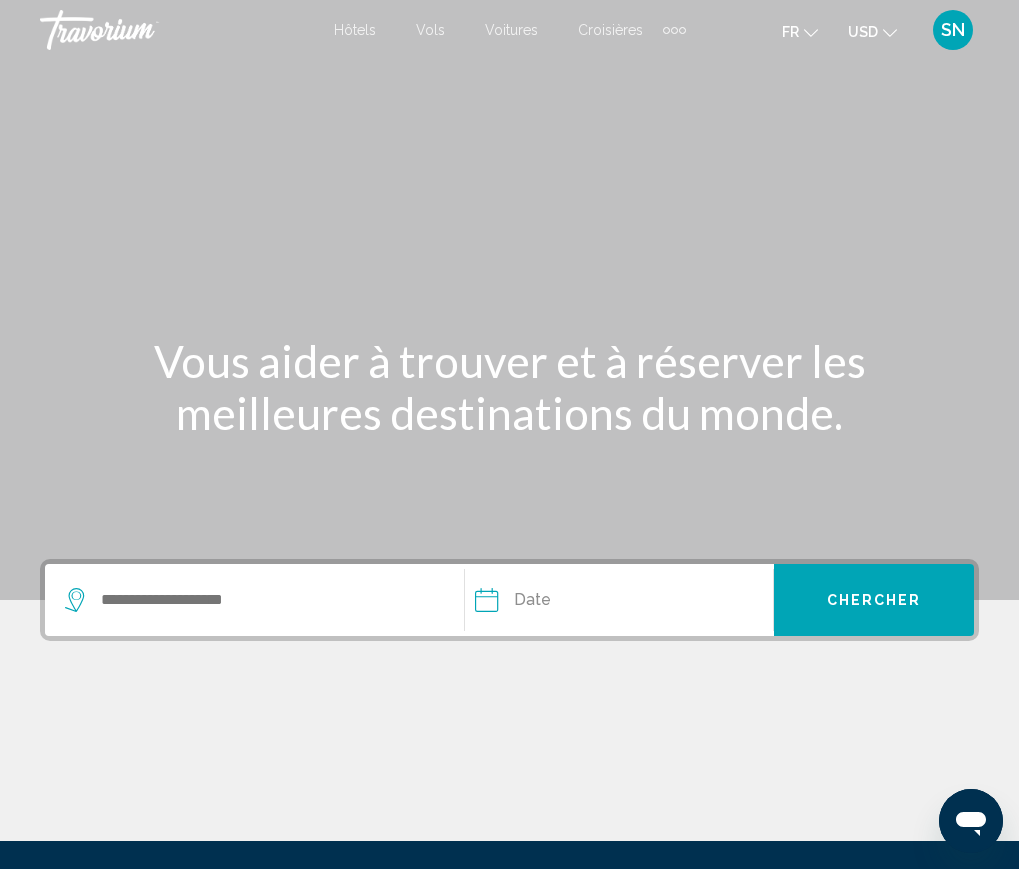 click 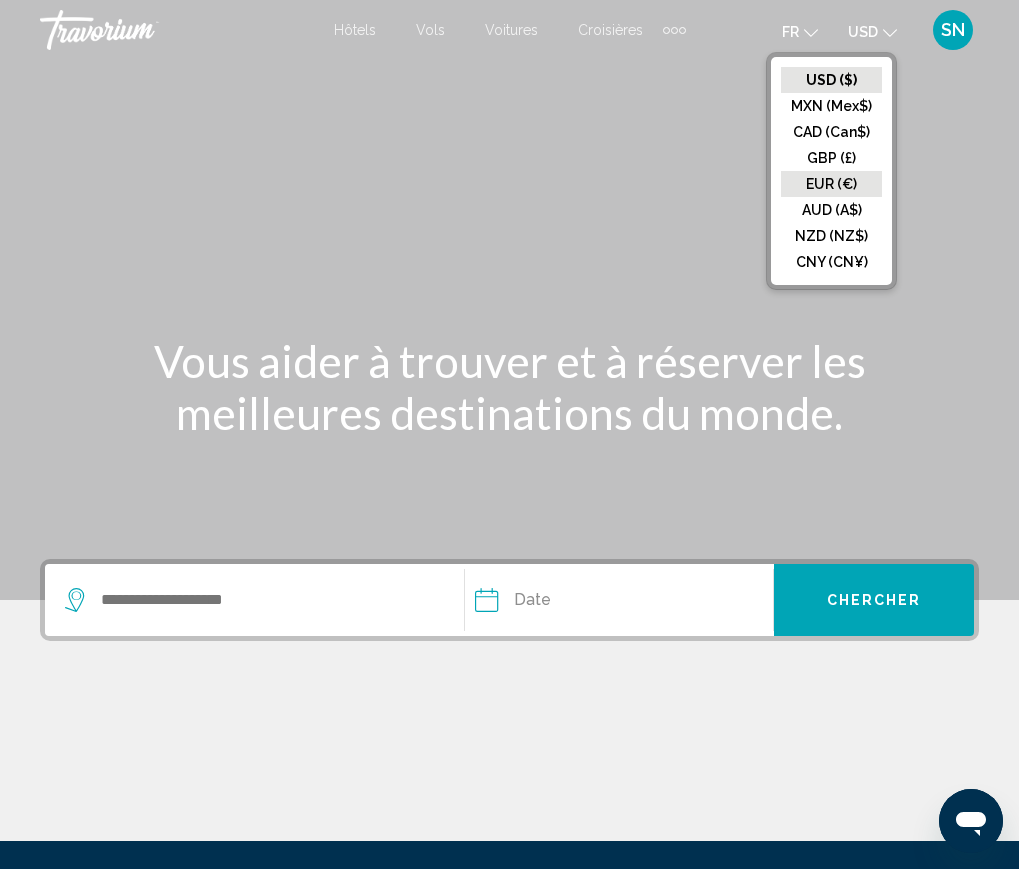 click on "EUR (€)" 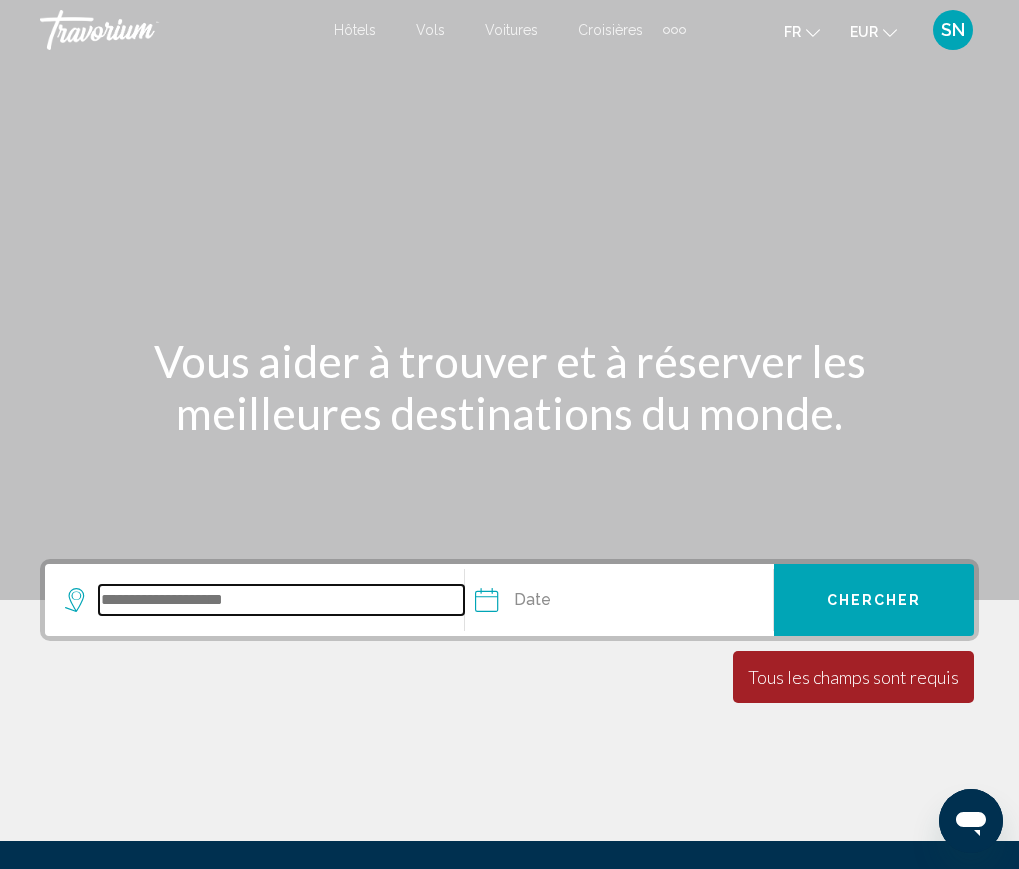 click at bounding box center [281, 600] 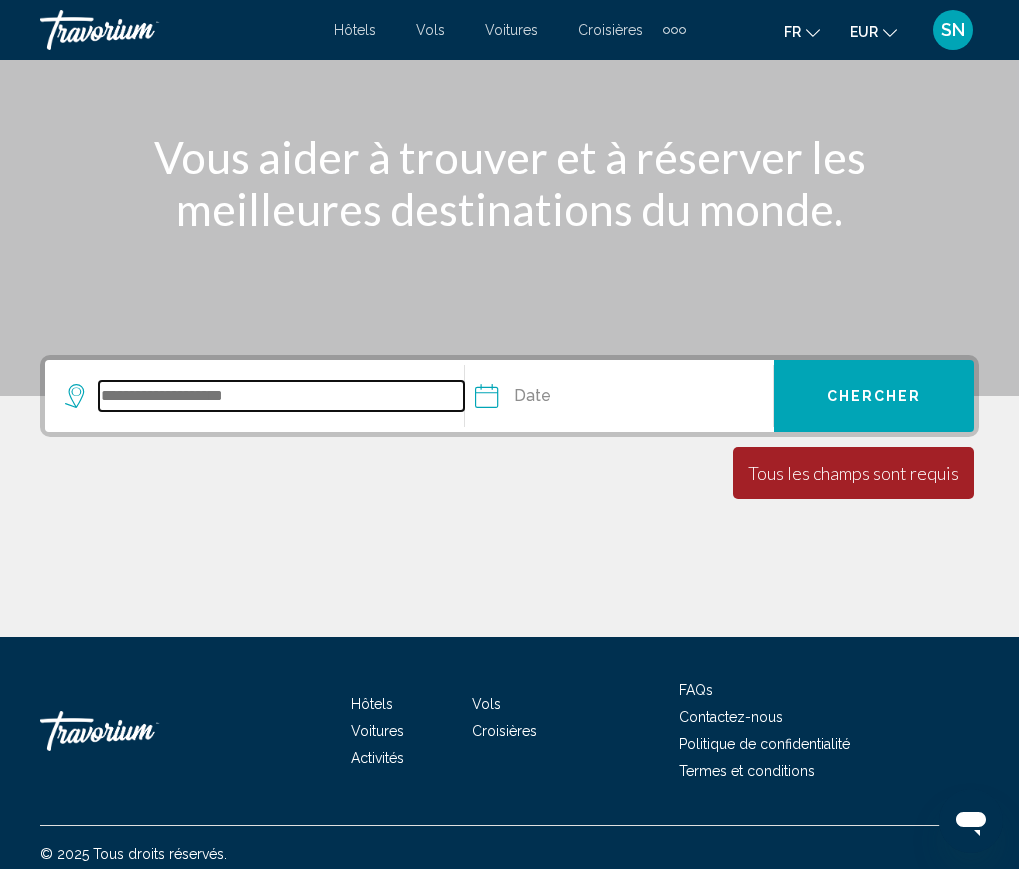 scroll, scrollTop: 217, scrollLeft: 0, axis: vertical 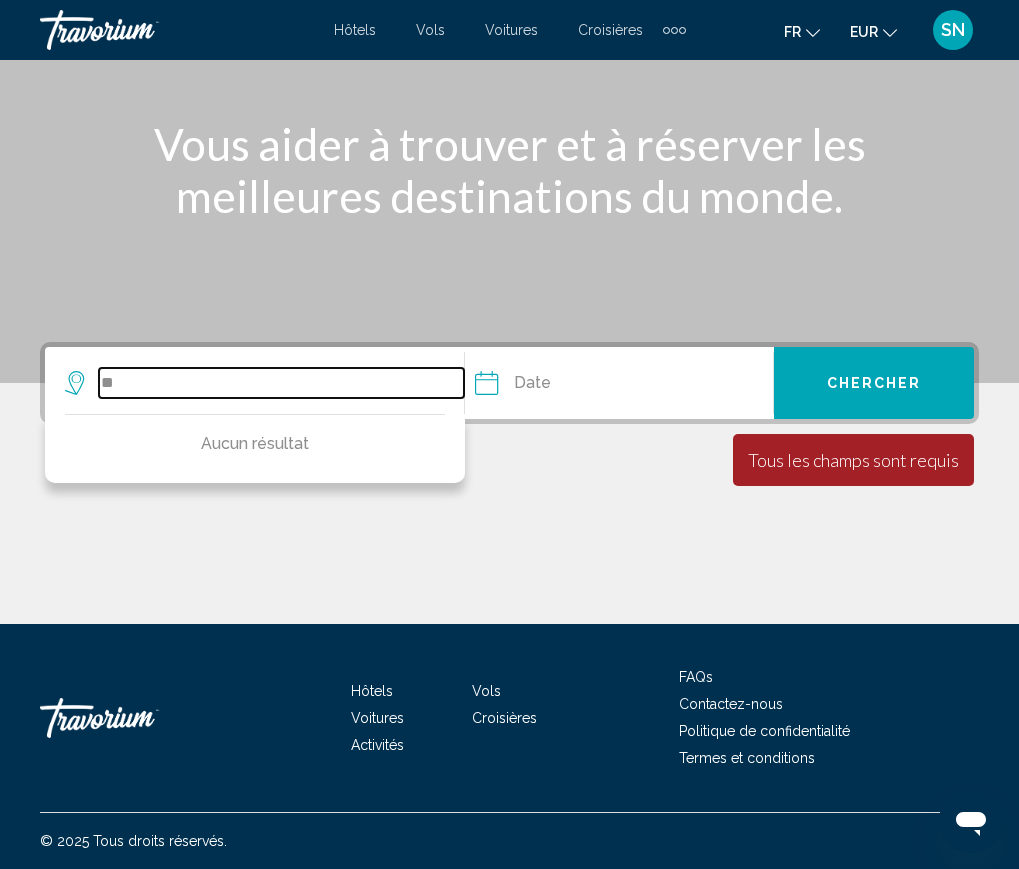 type on "*" 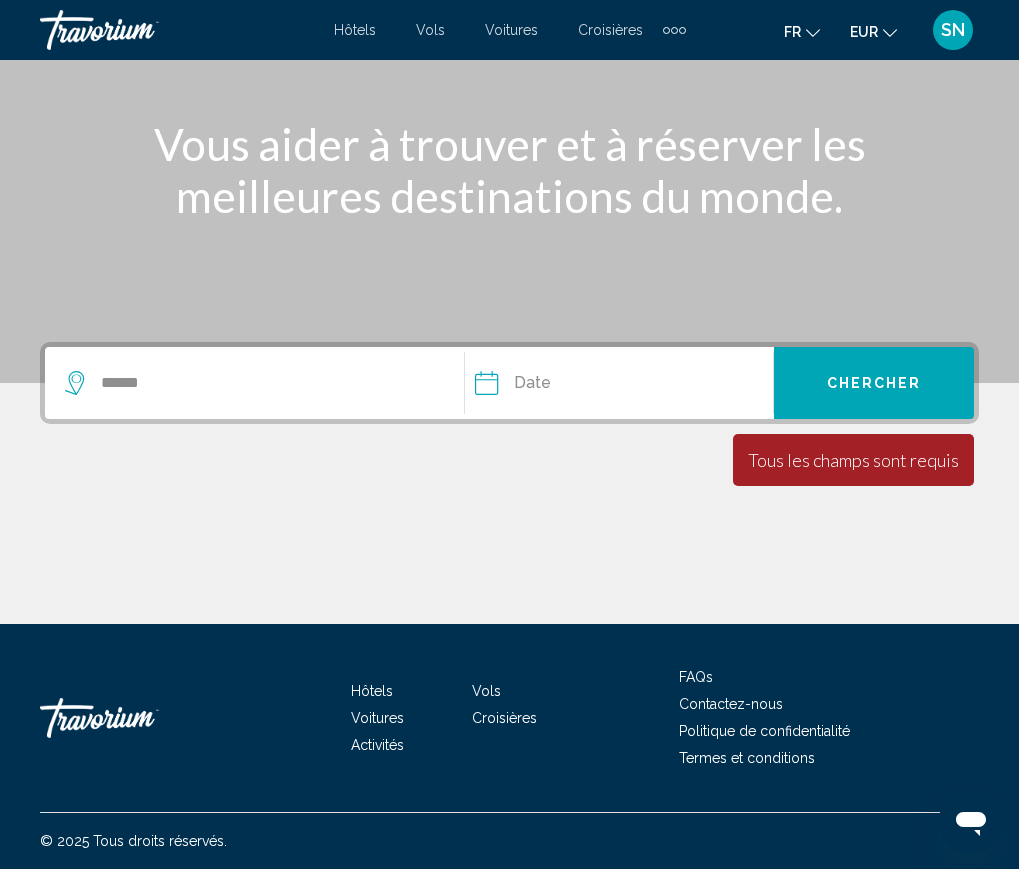 click at bounding box center [674, 30] 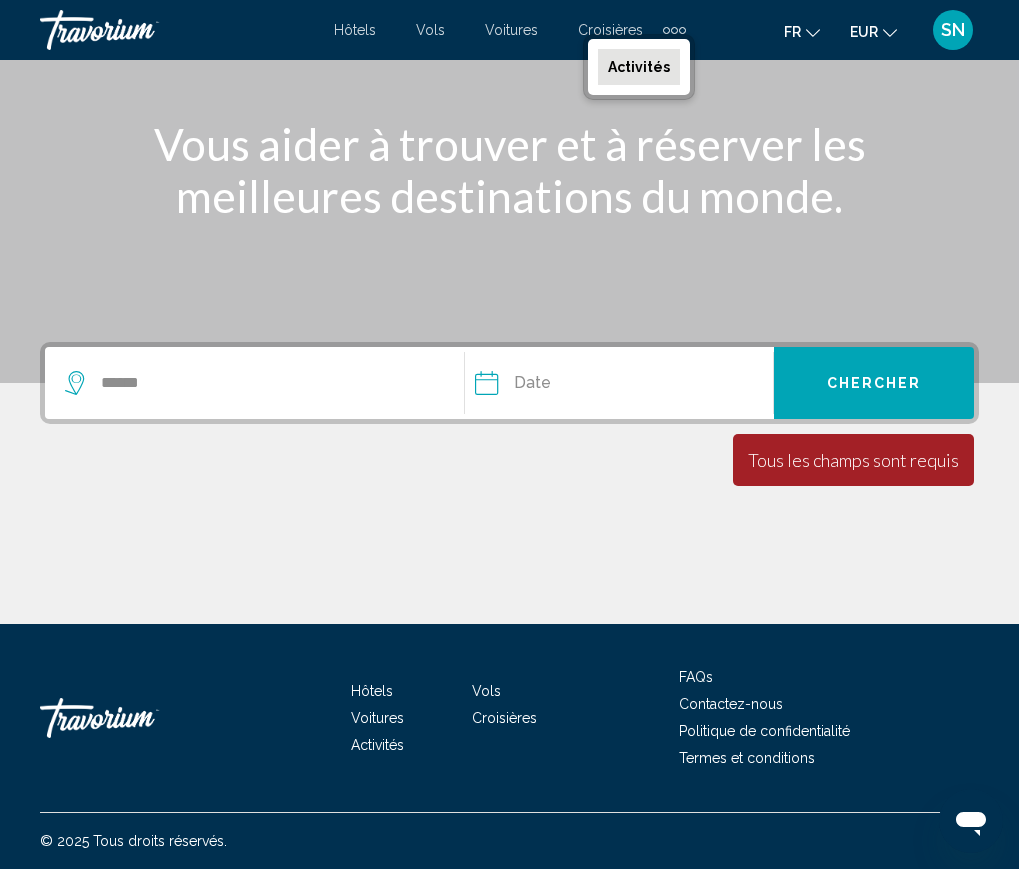 click on "Activités" at bounding box center [639, 67] 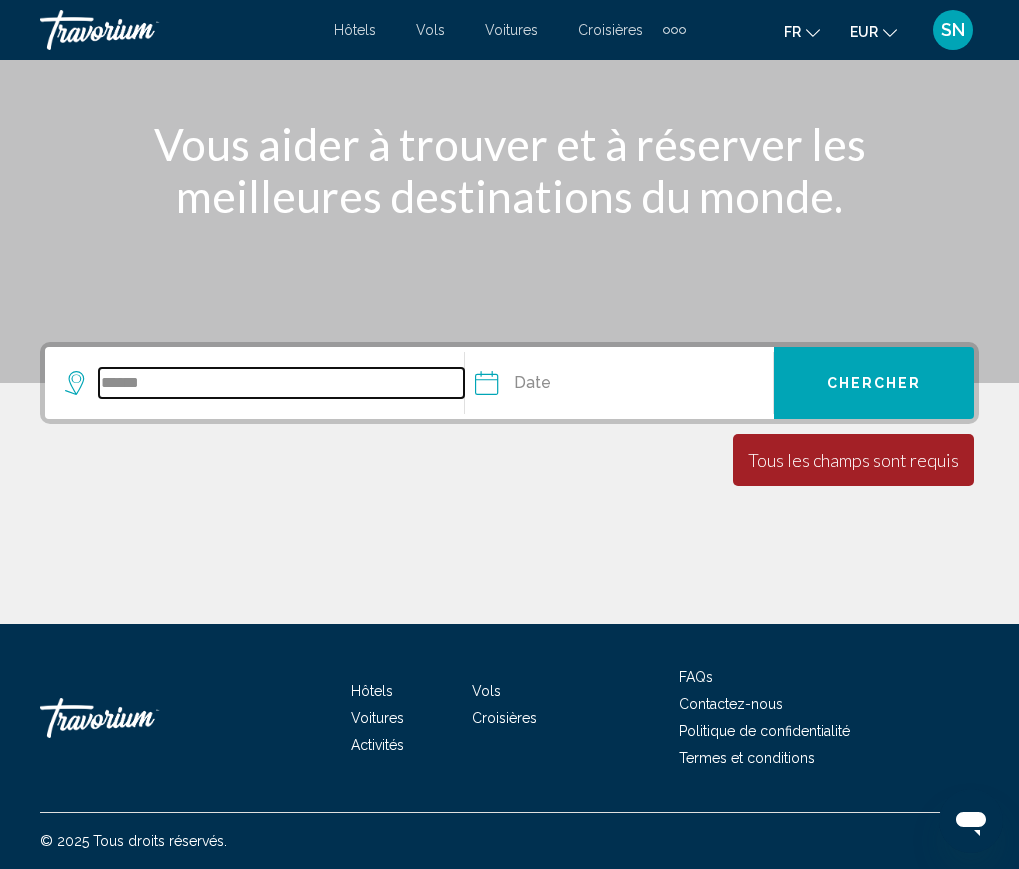 click on "******" at bounding box center [281, 383] 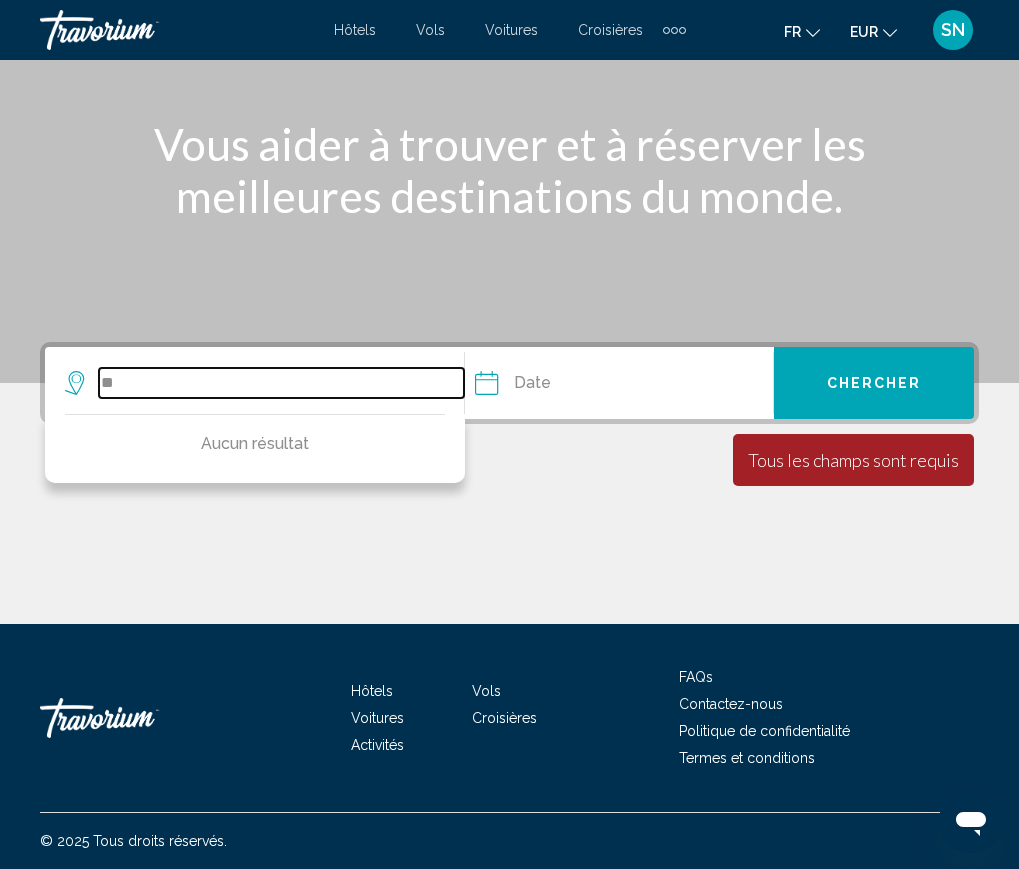 type on "*" 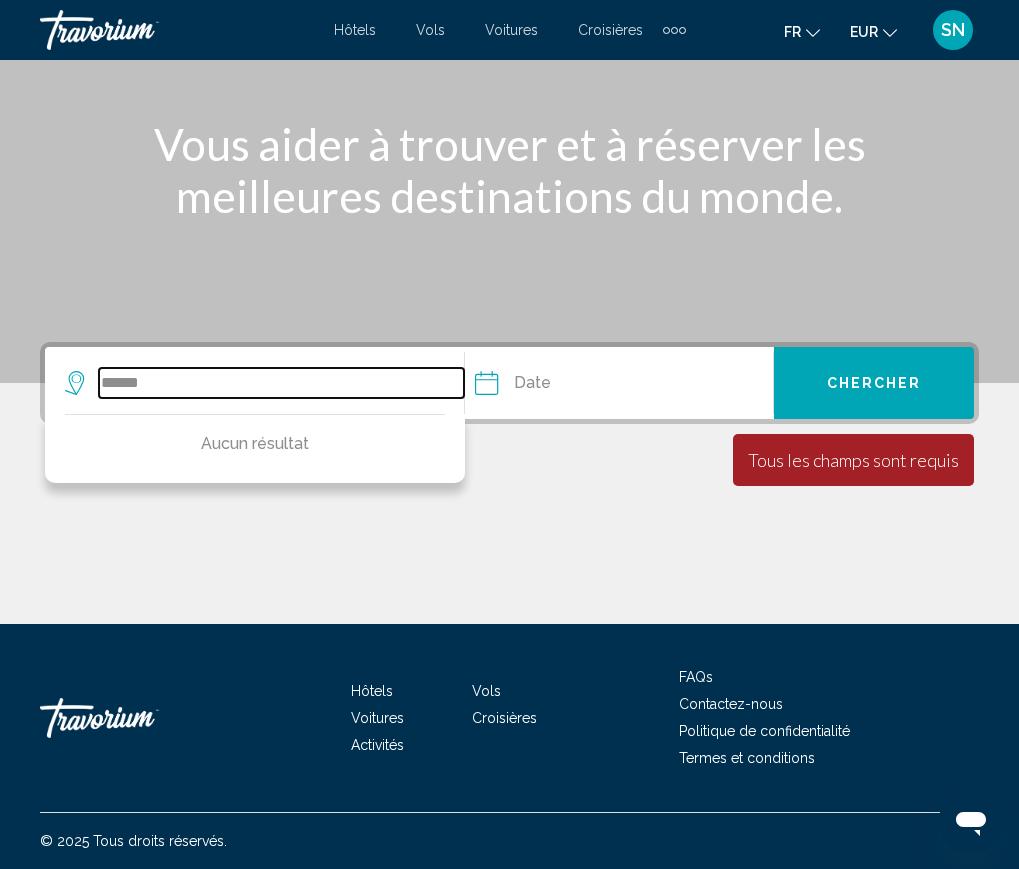 type on "*******" 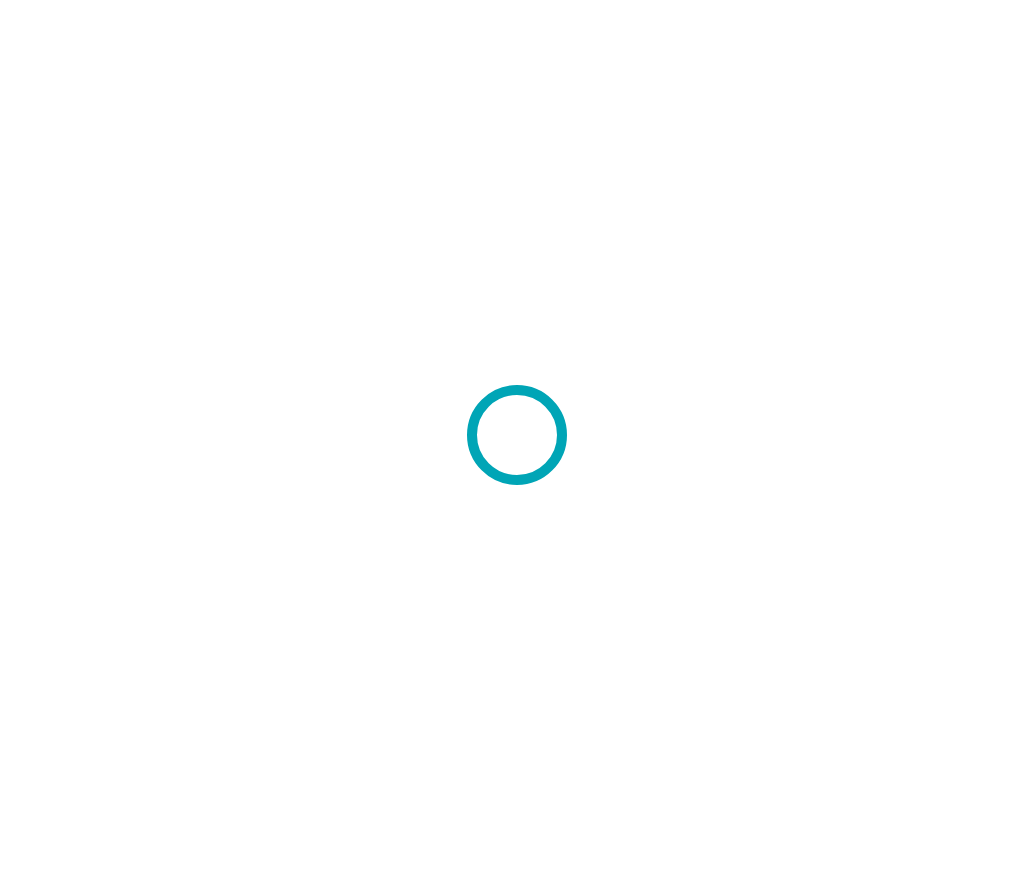 scroll, scrollTop: 0, scrollLeft: 0, axis: both 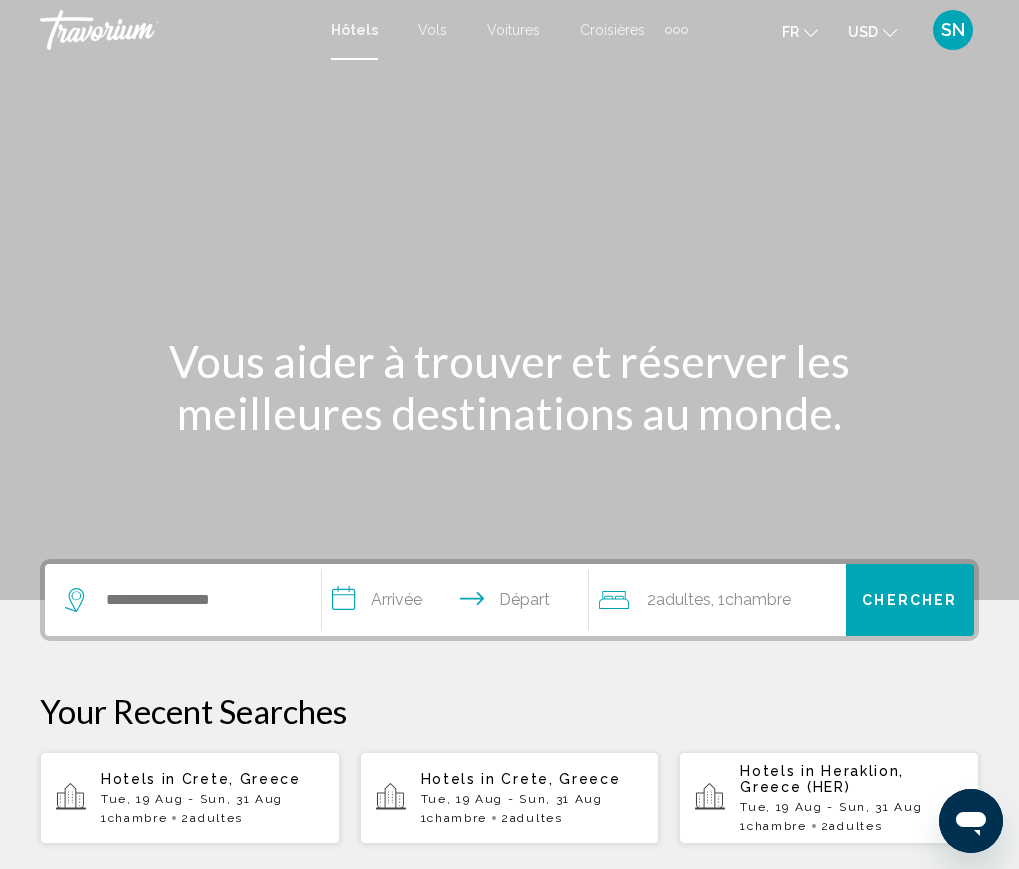 click at bounding box center [668, 30] 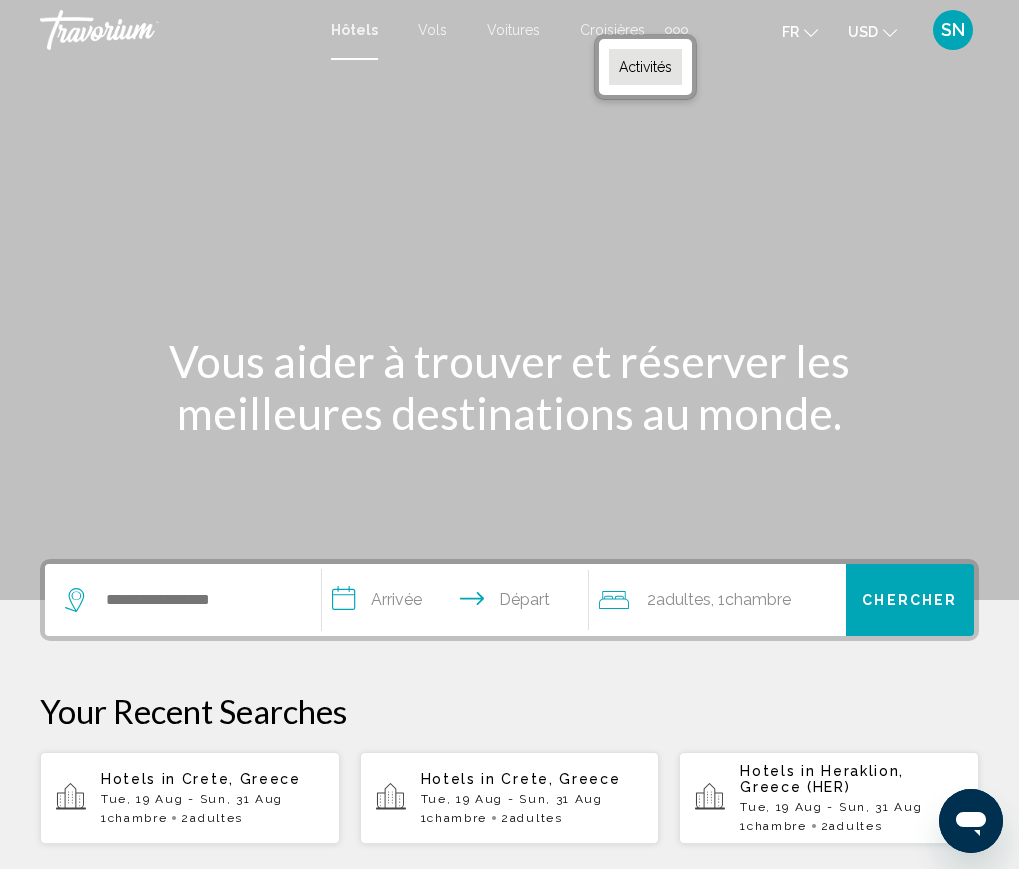 click on "Activités" at bounding box center (645, 67) 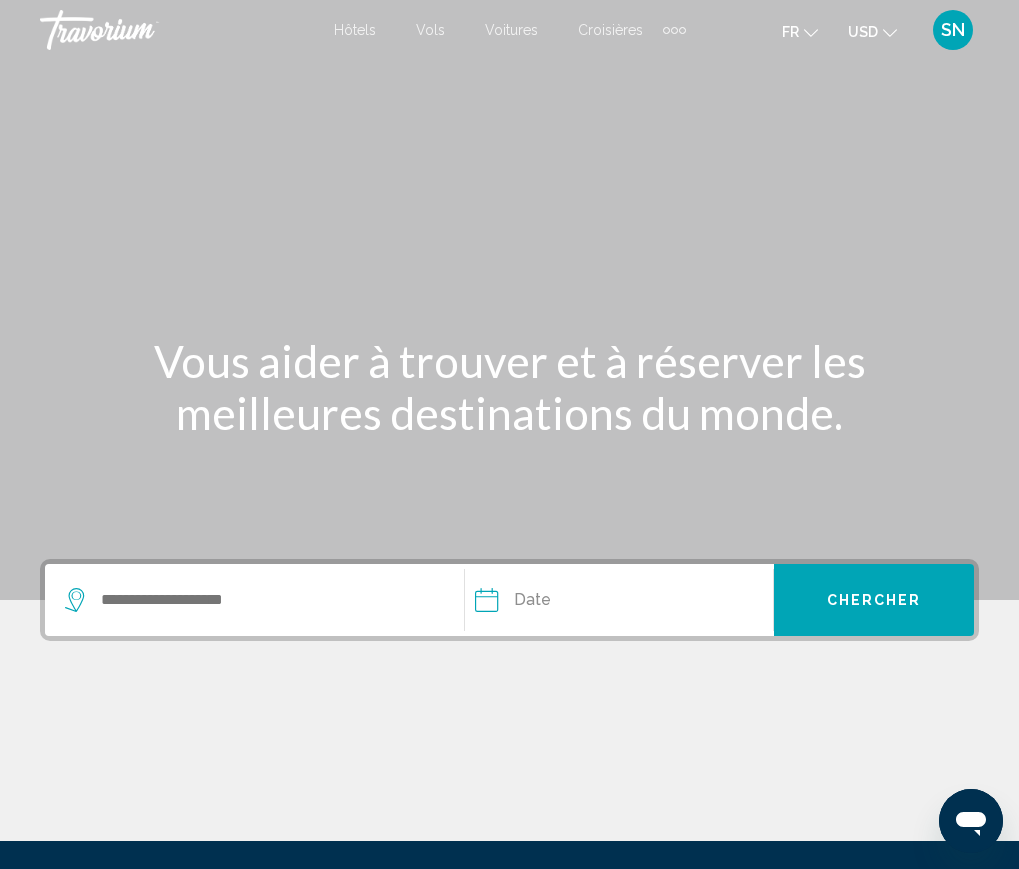 click 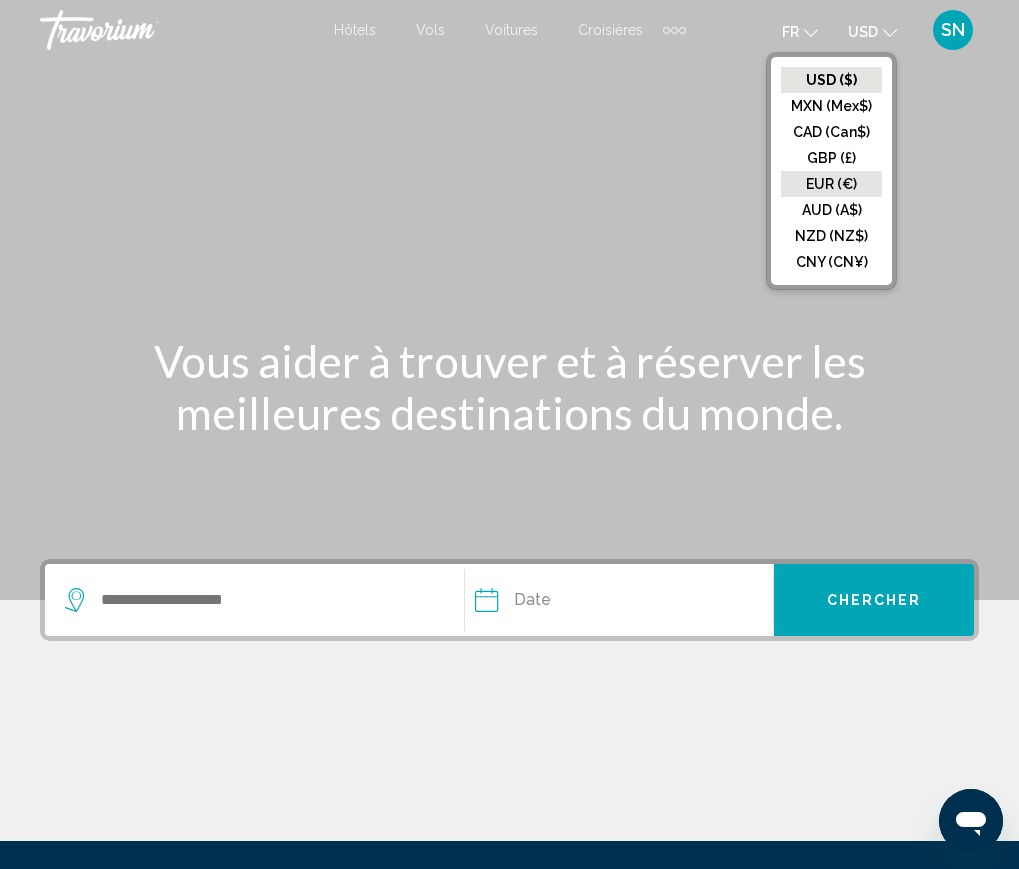 click on "EUR (€)" 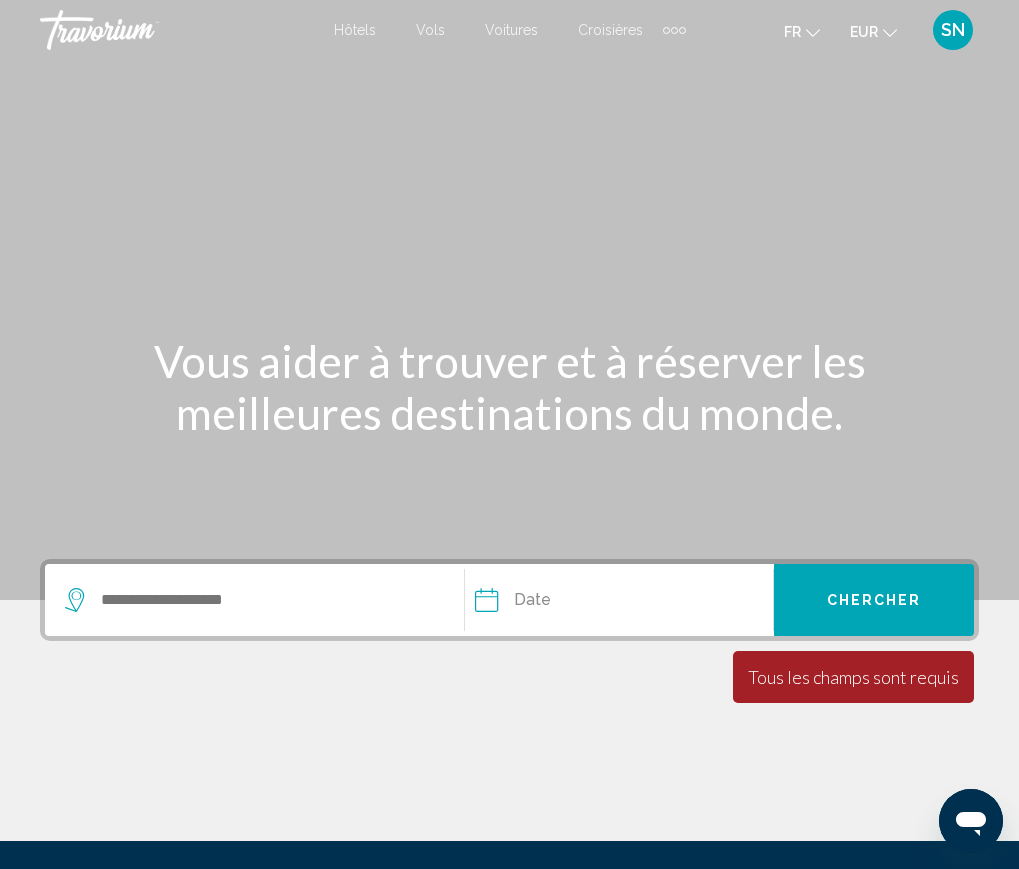 click 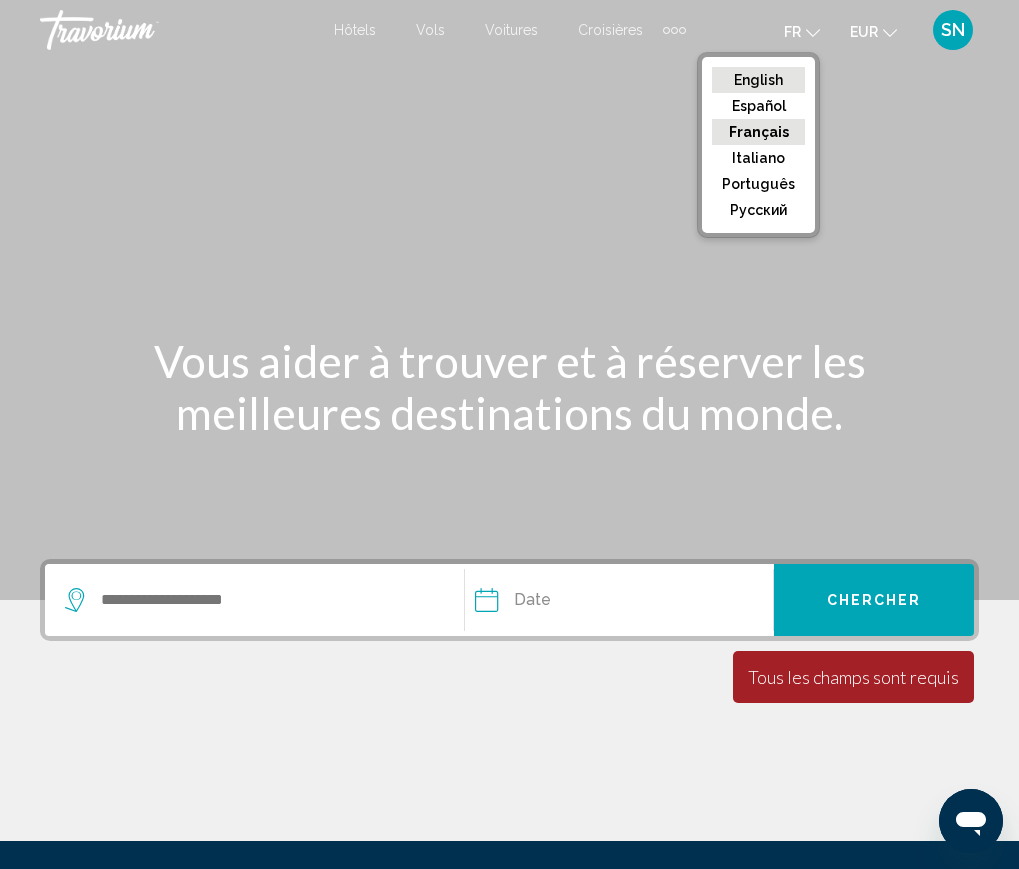 click on "English" 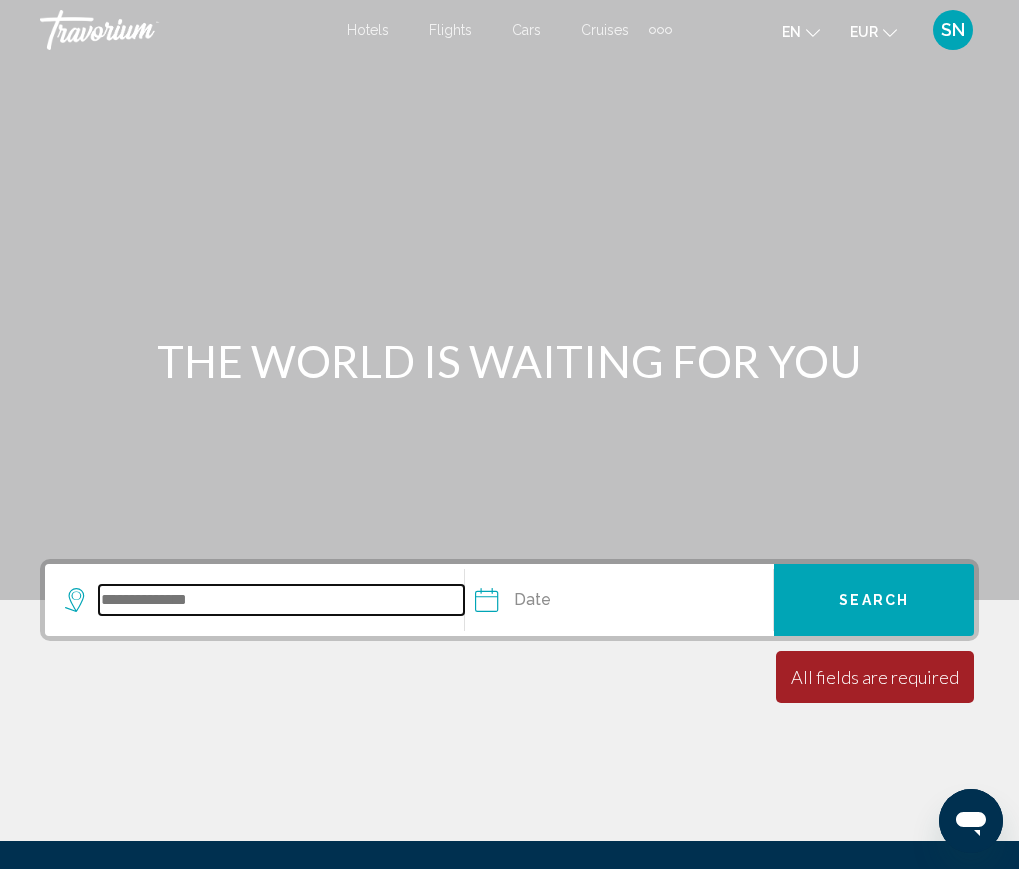 click at bounding box center [281, 600] 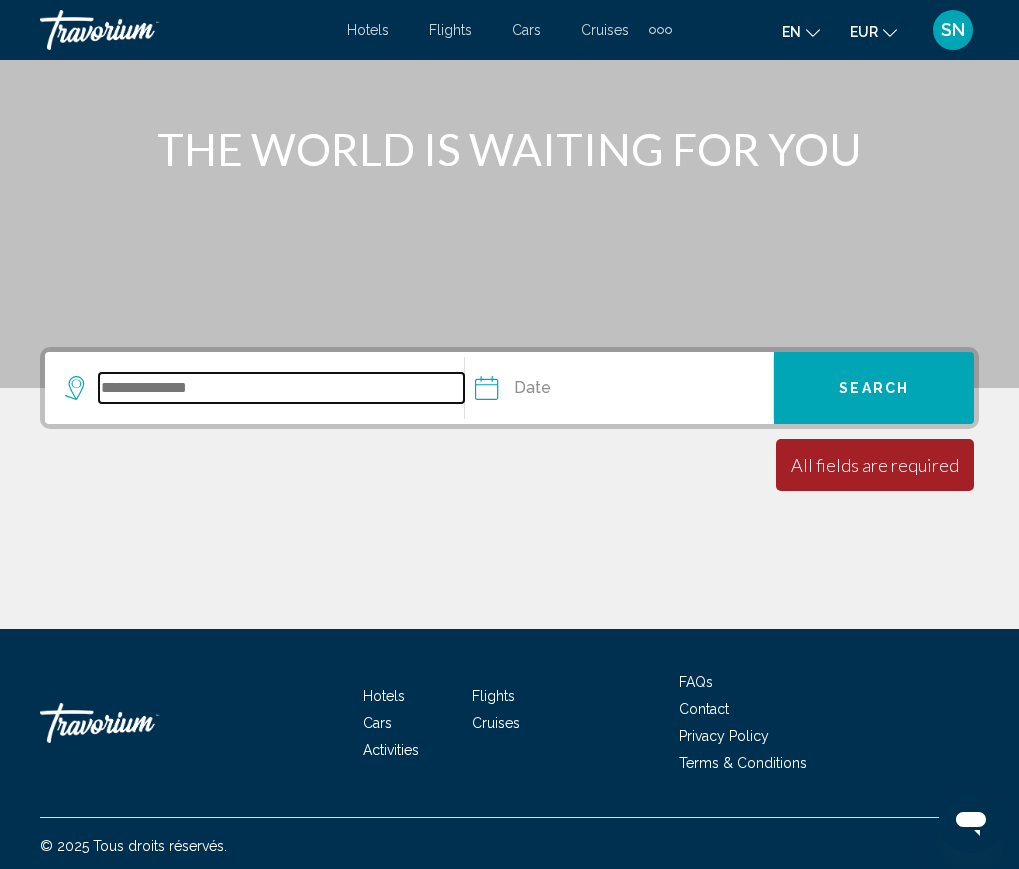 scroll, scrollTop: 217, scrollLeft: 0, axis: vertical 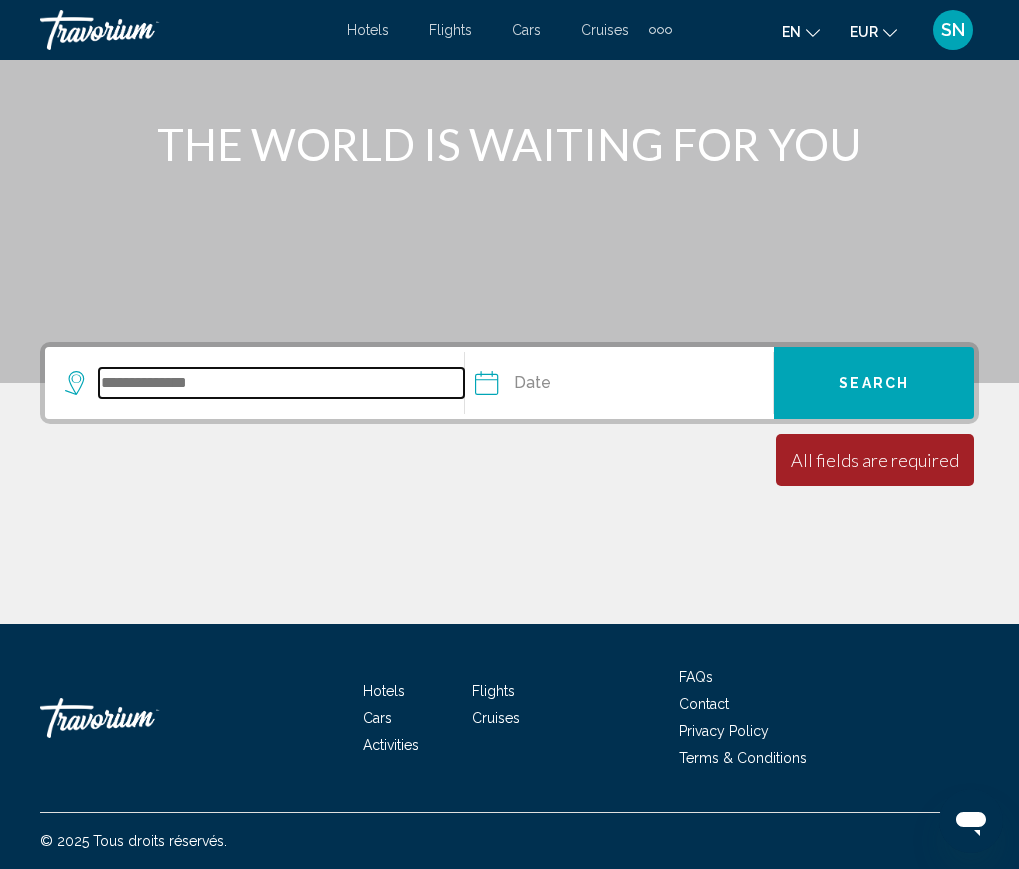 click at bounding box center (281, 383) 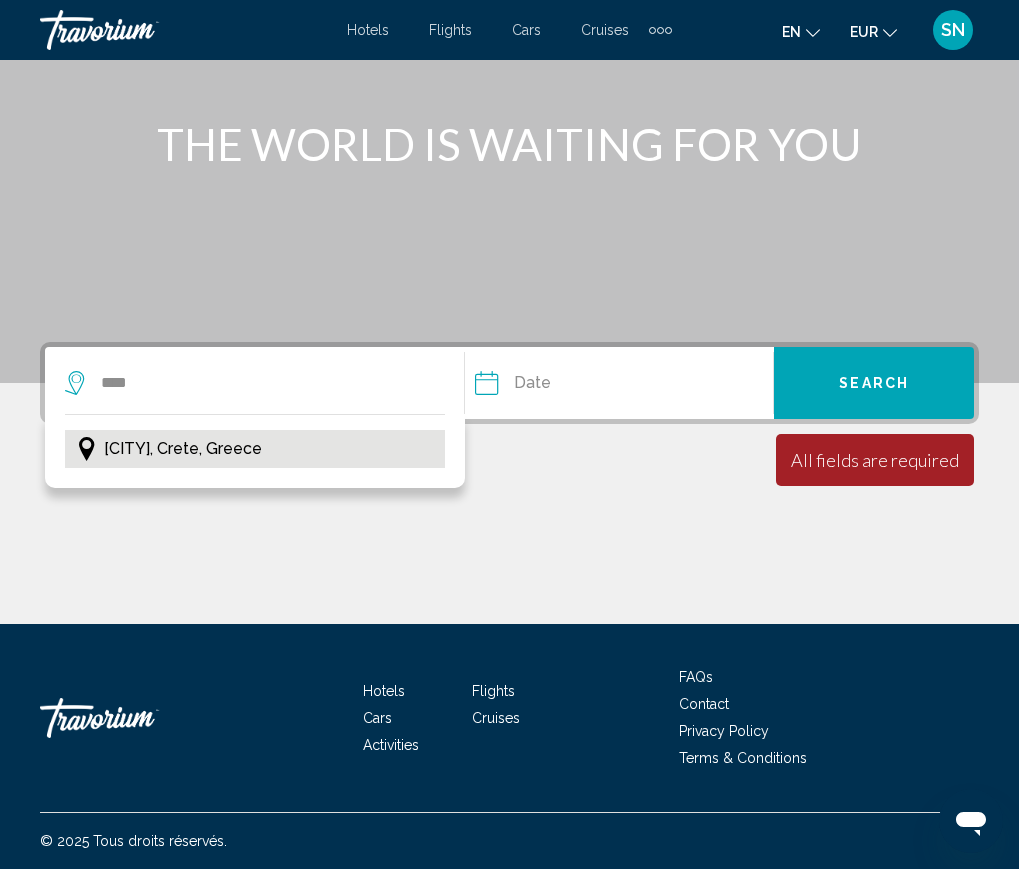 click on "[CITY], Crete, Greece" at bounding box center [183, 449] 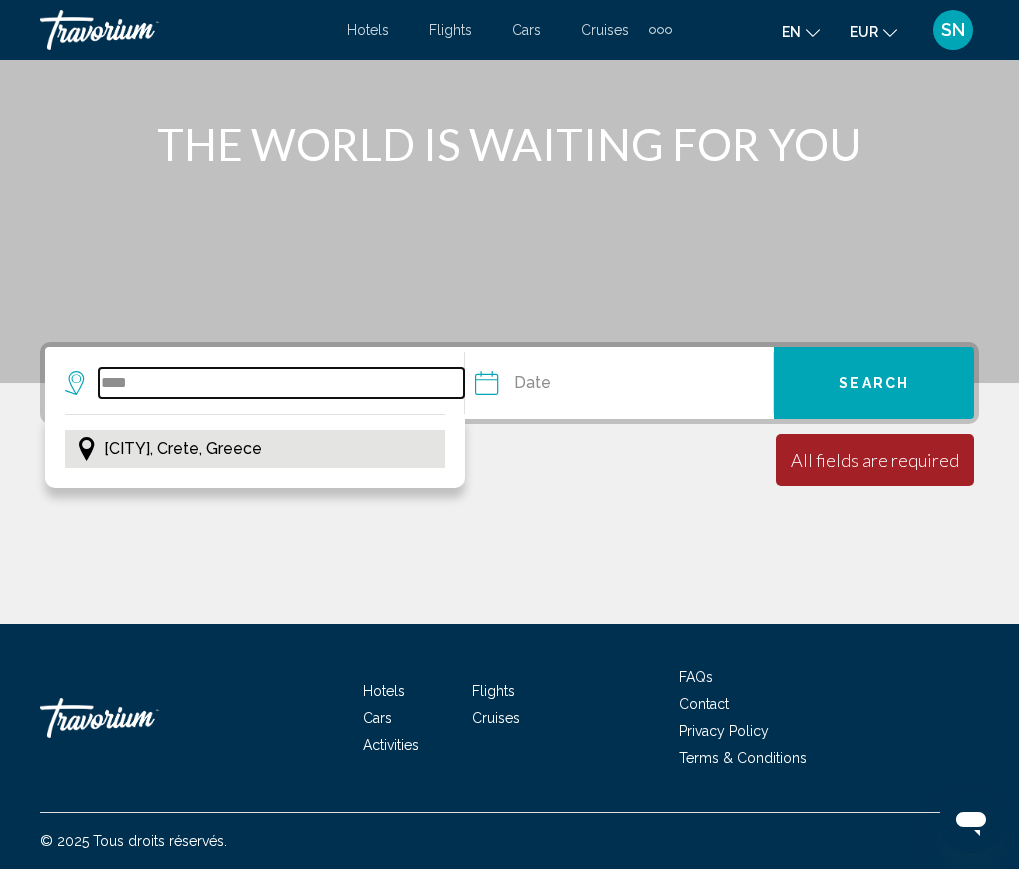 type on "**********" 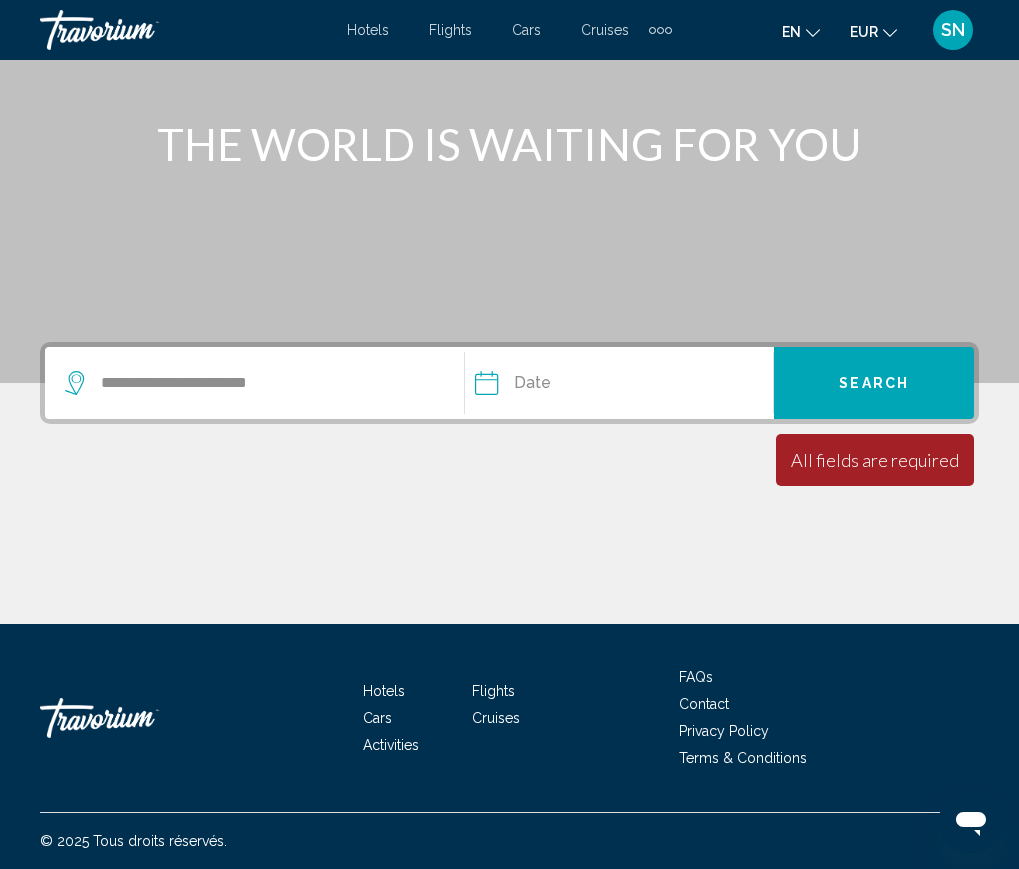 click at bounding box center [548, 386] 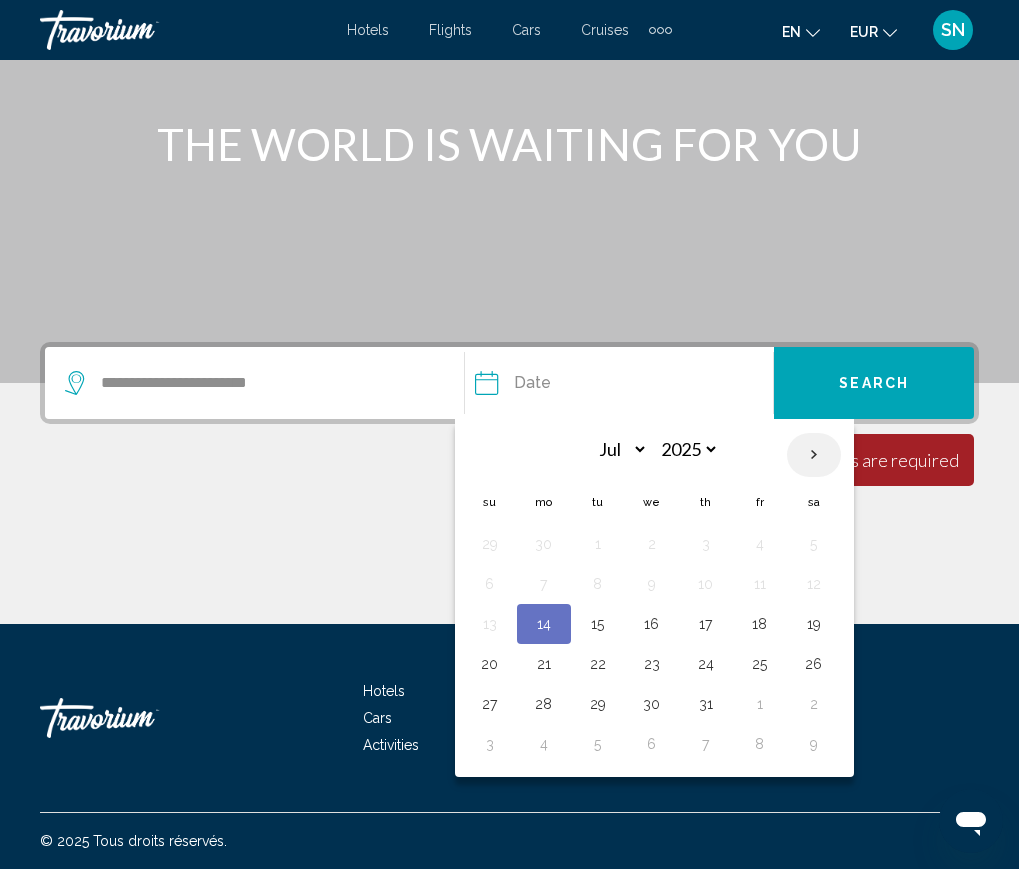 click at bounding box center [814, 455] 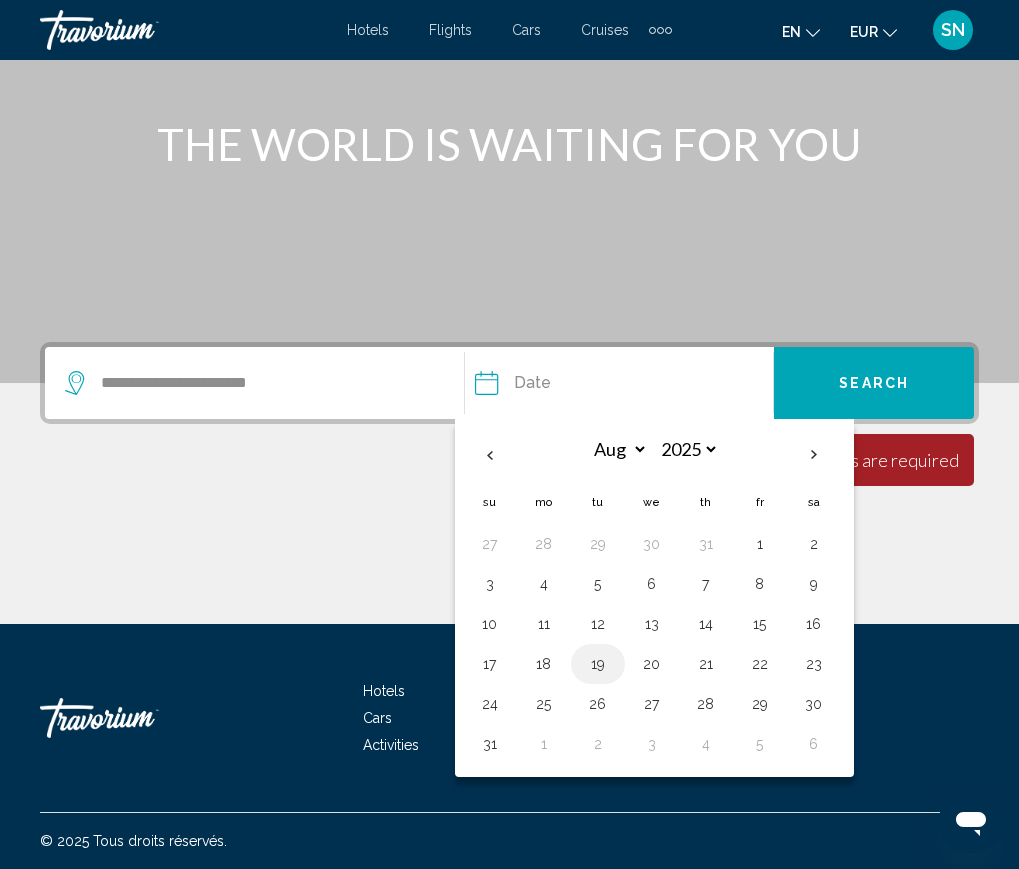 click on "19" at bounding box center (598, 664) 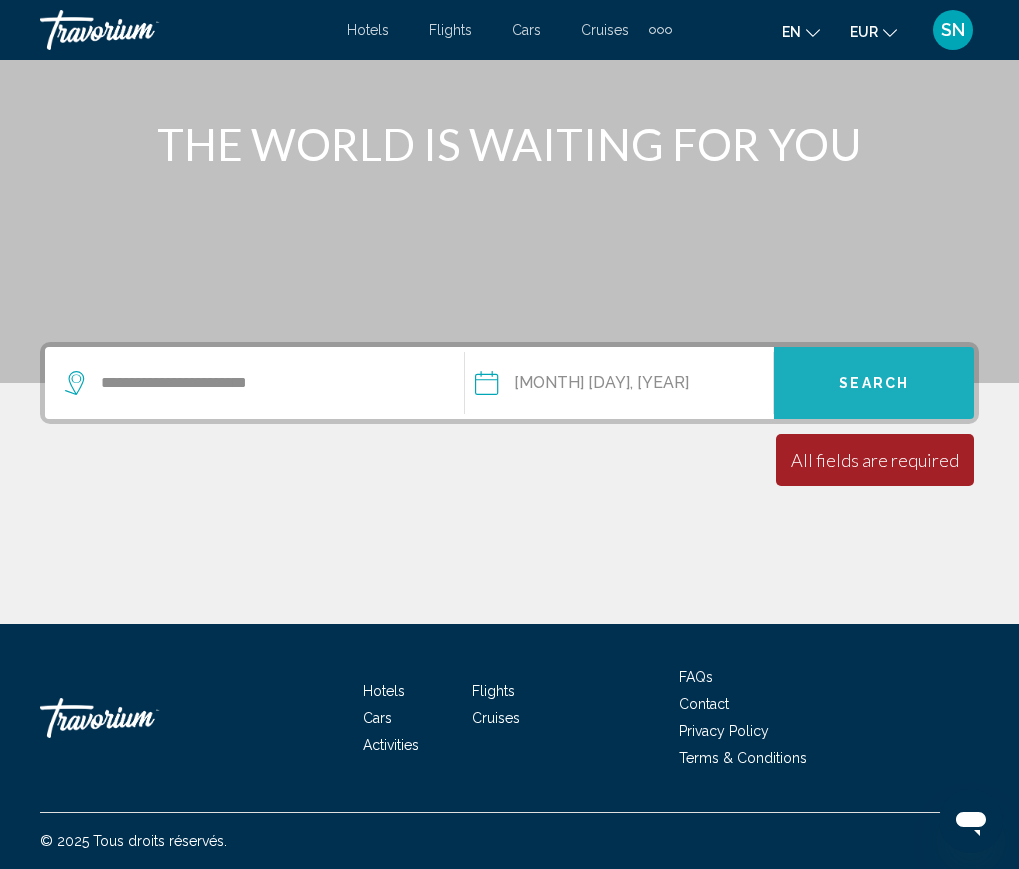 click on "Search" at bounding box center [874, 384] 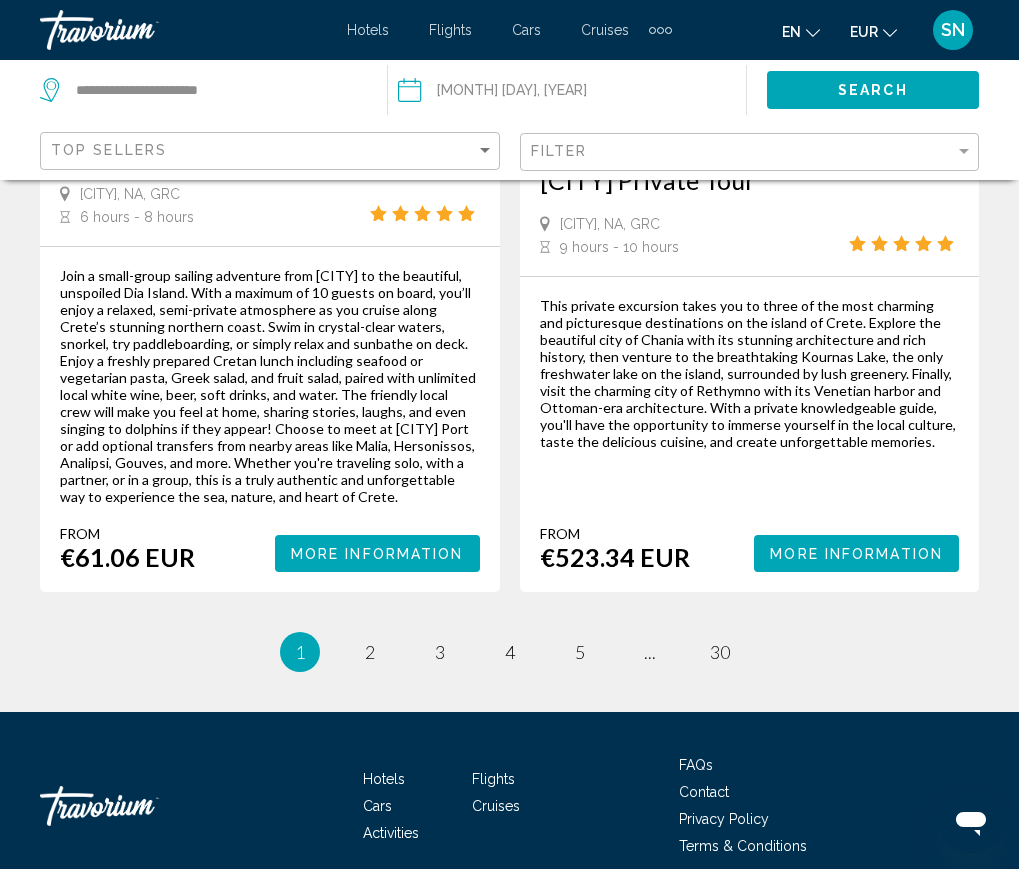 scroll, scrollTop: 4776, scrollLeft: 0, axis: vertical 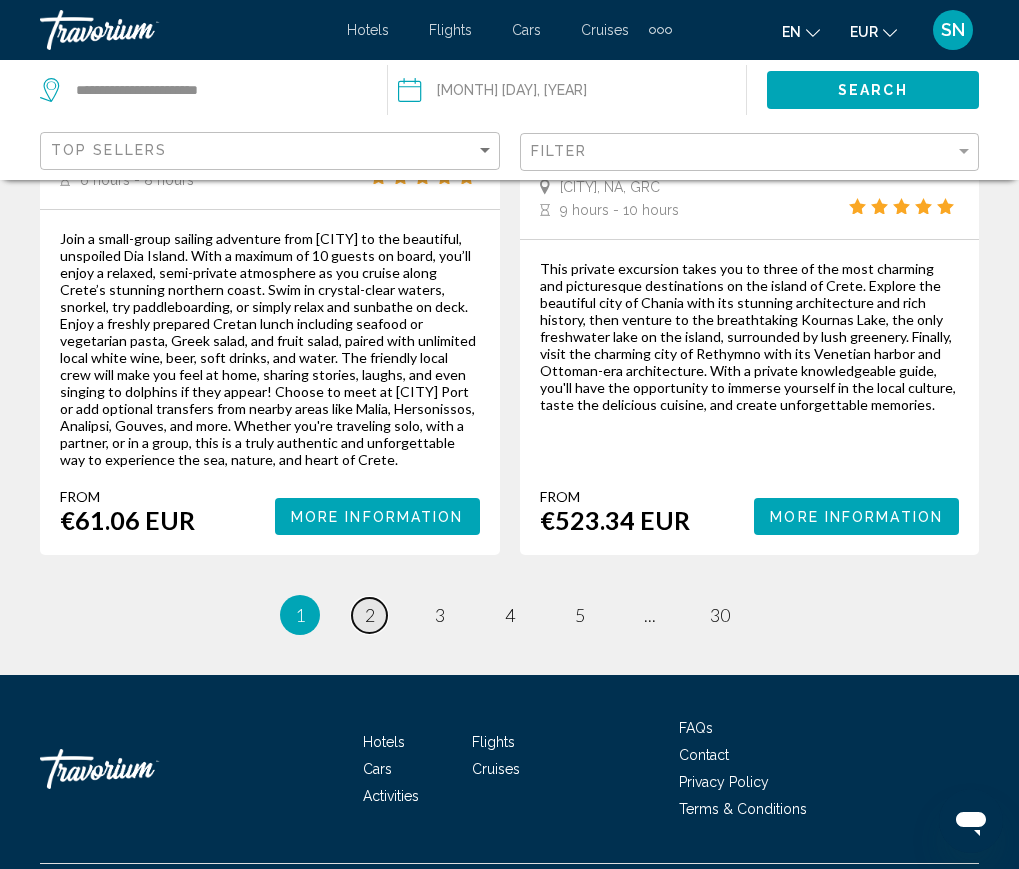 click on "2" at bounding box center [370, 615] 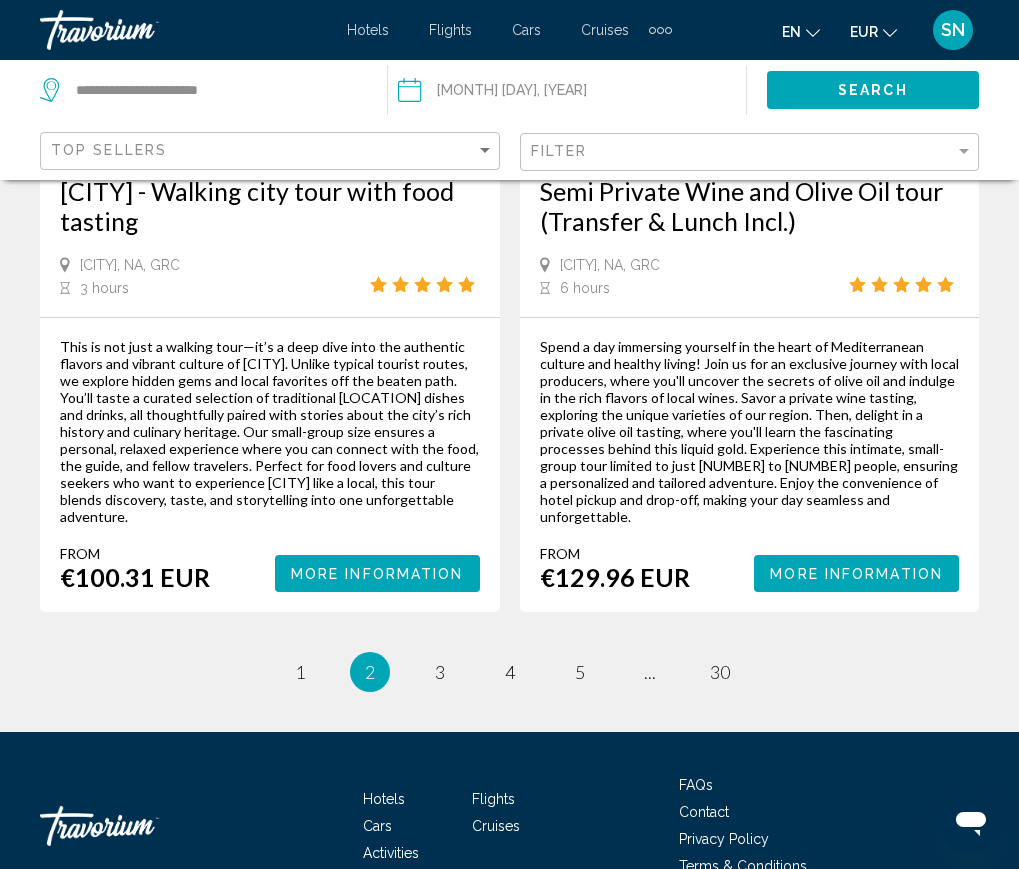 scroll, scrollTop: 4840, scrollLeft: 0, axis: vertical 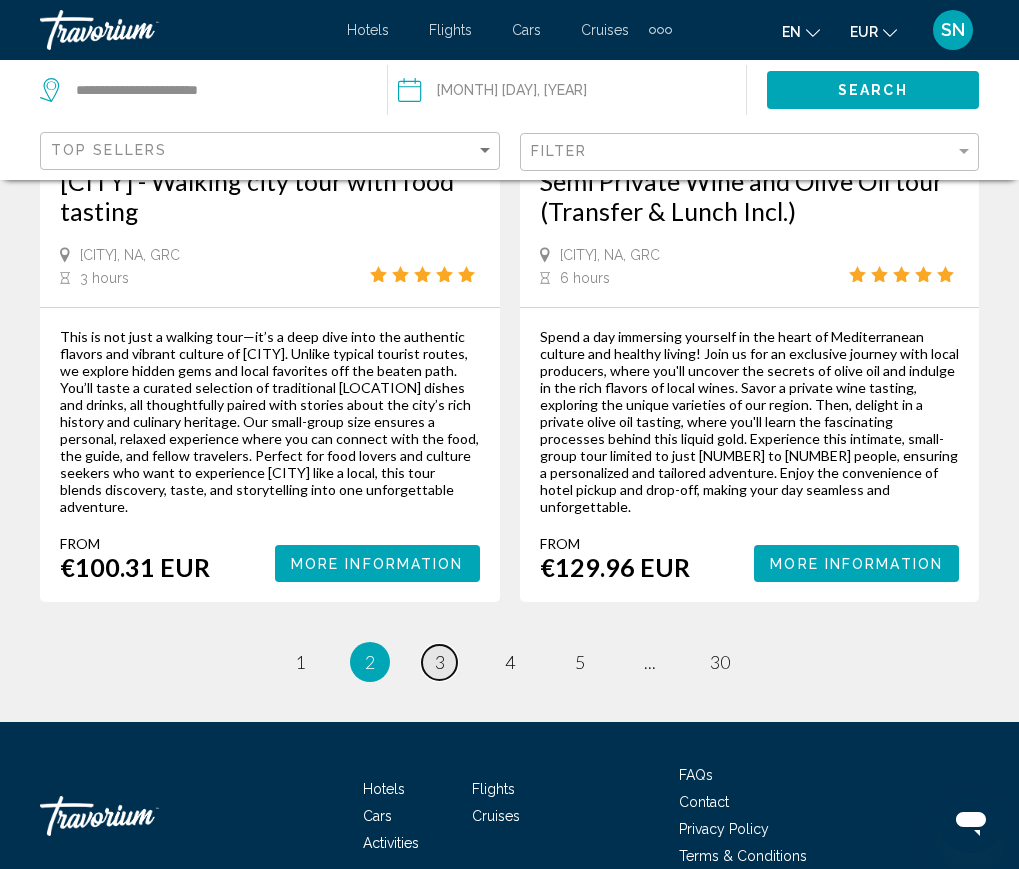 click on "3" at bounding box center [440, 662] 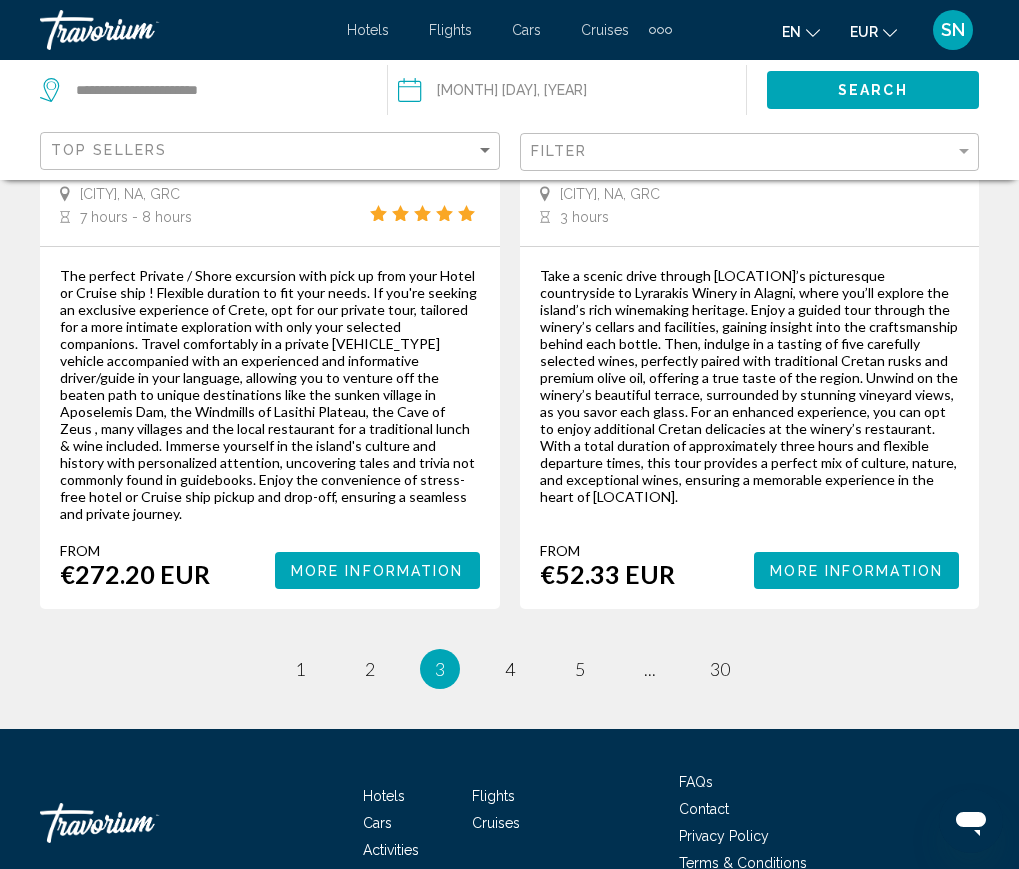 scroll, scrollTop: 4916, scrollLeft: 0, axis: vertical 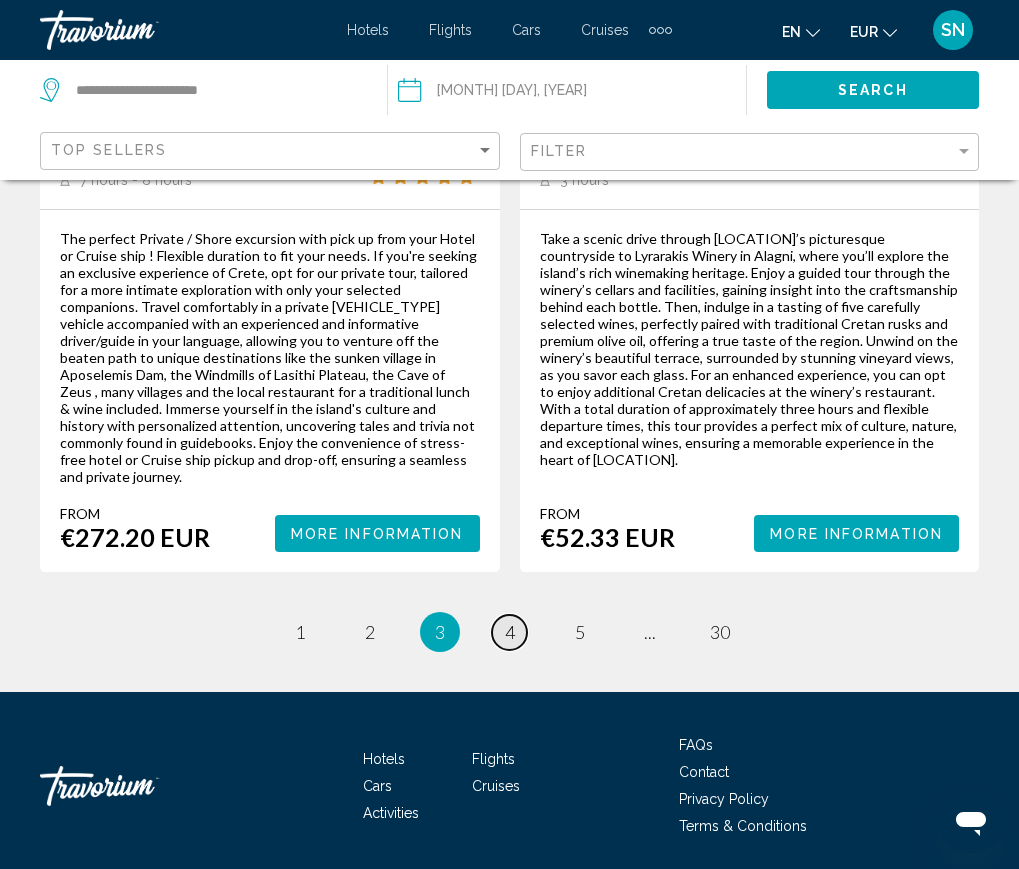 click on "4" at bounding box center [510, 632] 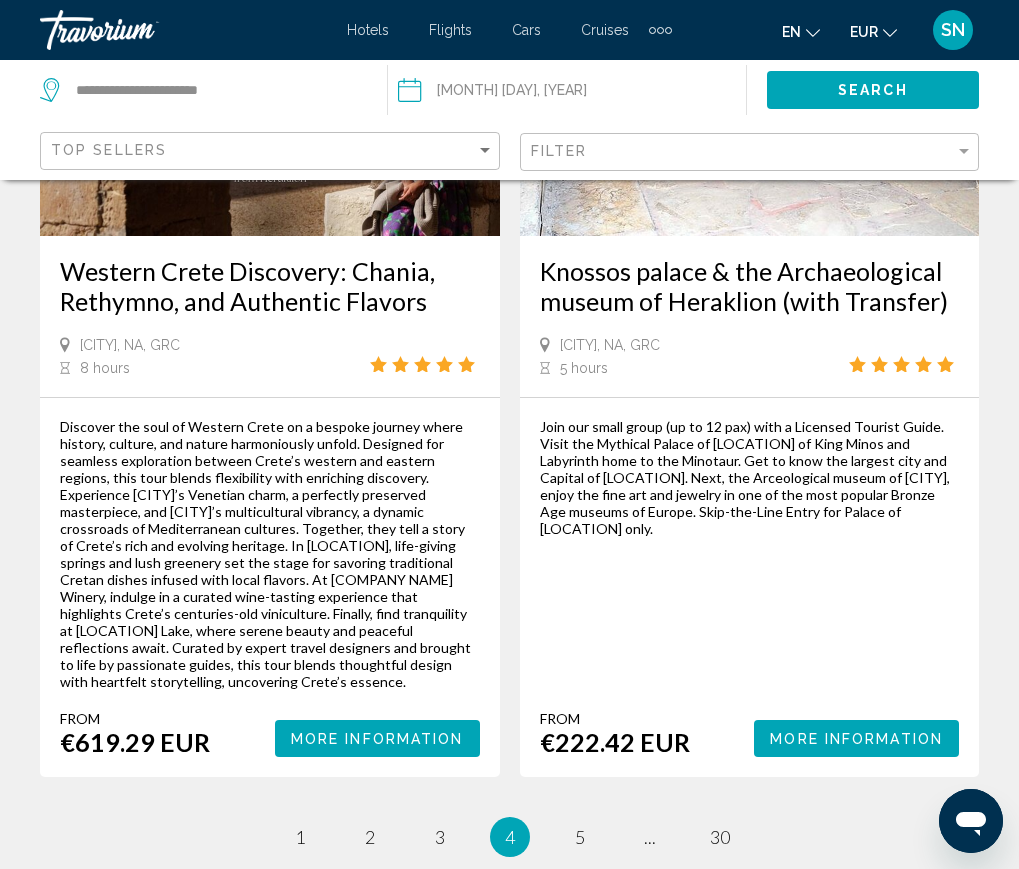 scroll, scrollTop: 4800, scrollLeft: 0, axis: vertical 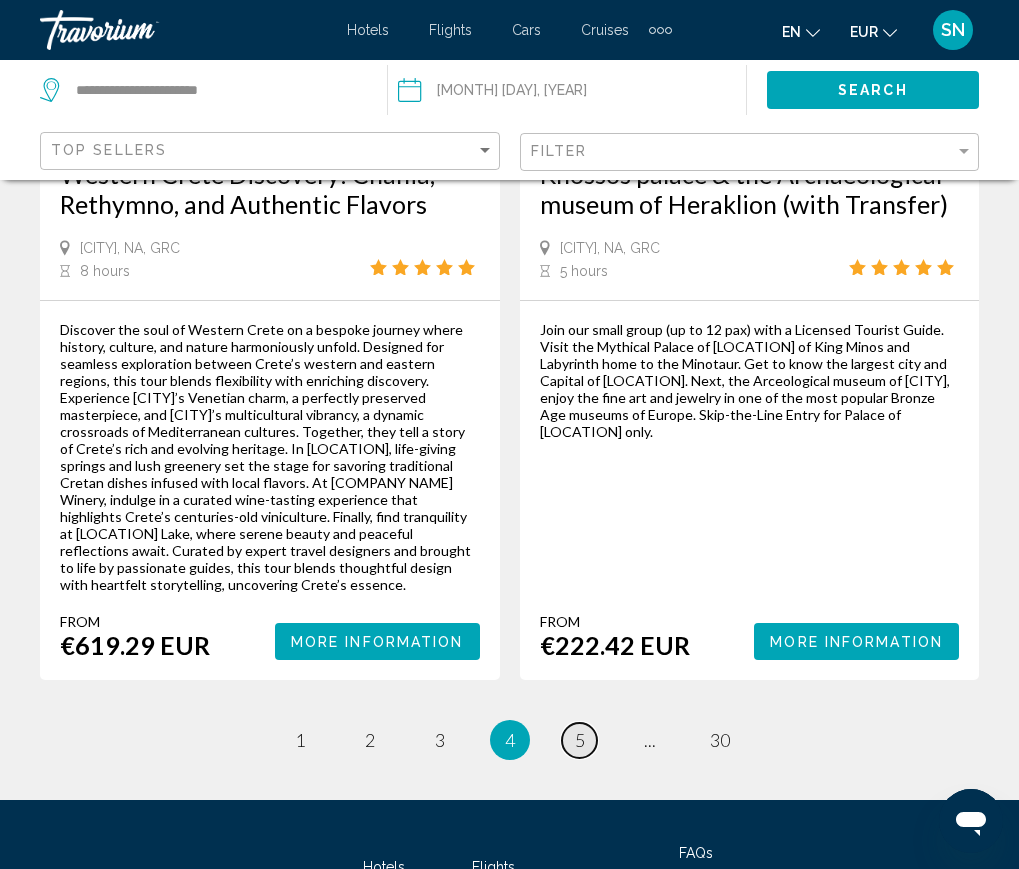 click on "5" at bounding box center [580, 740] 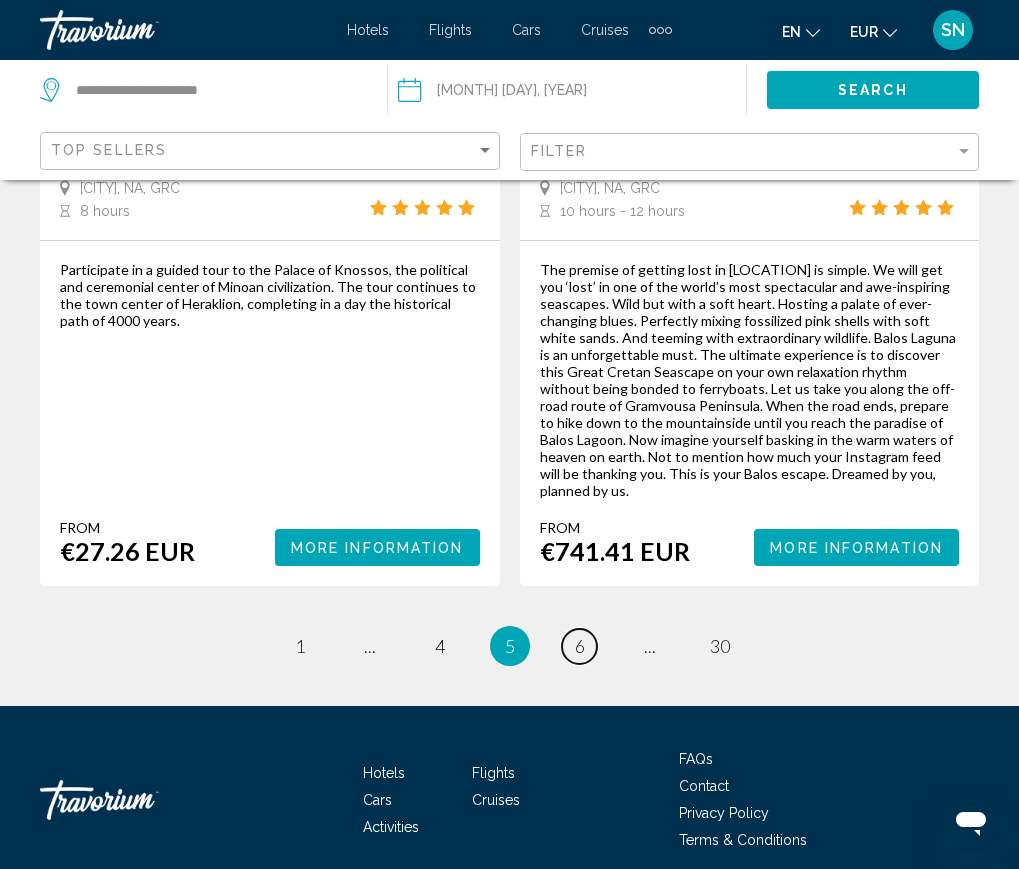 scroll, scrollTop: 4798, scrollLeft: 0, axis: vertical 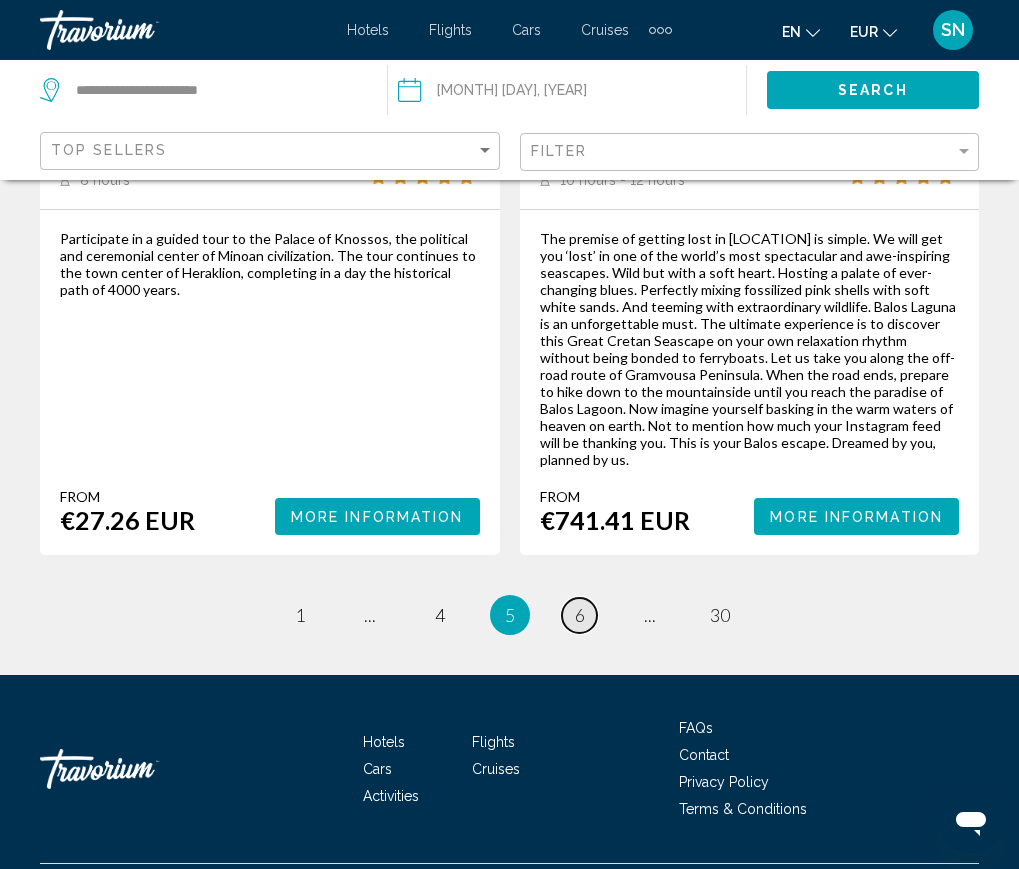 click on "page  6" at bounding box center [579, 615] 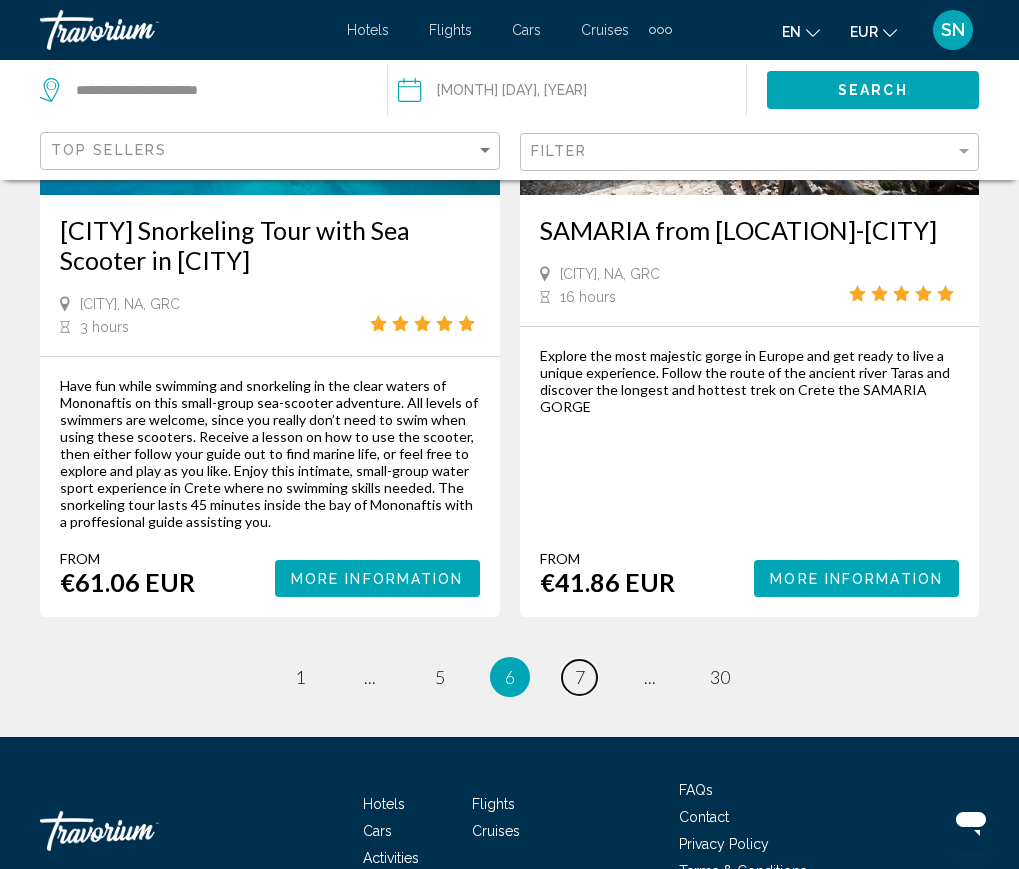 scroll, scrollTop: 4479, scrollLeft: 0, axis: vertical 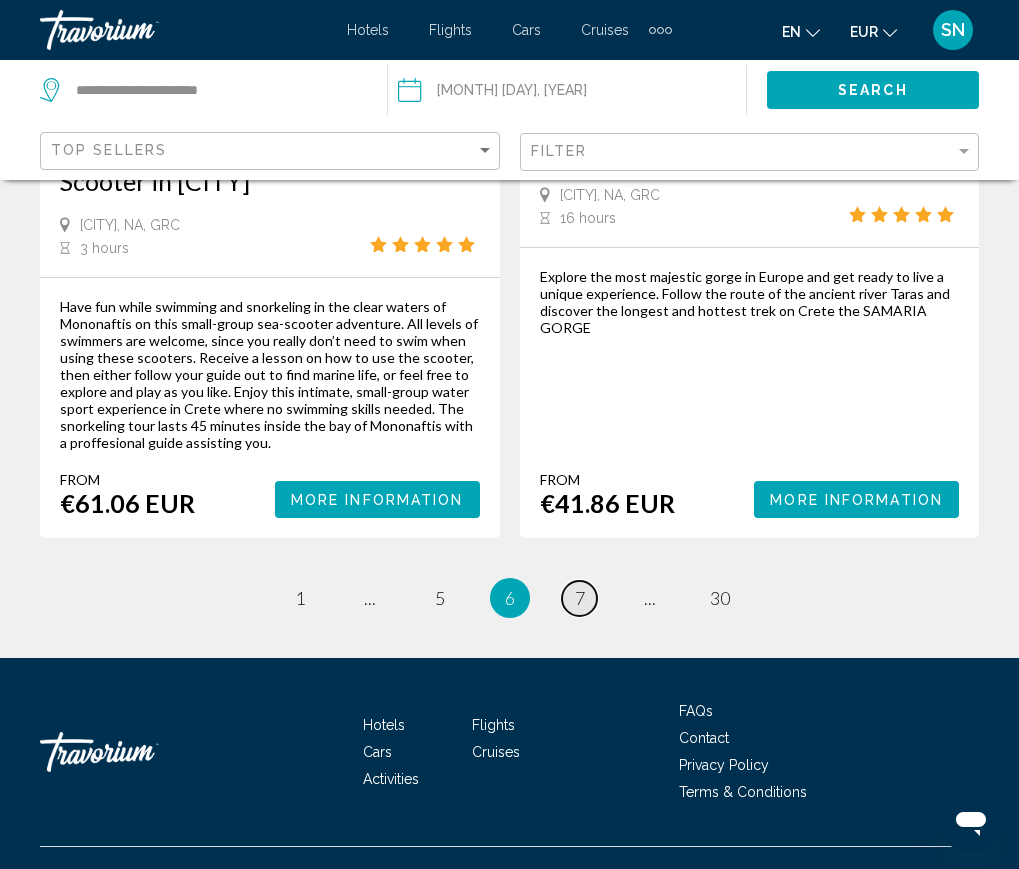 click on "page  7" at bounding box center [579, 598] 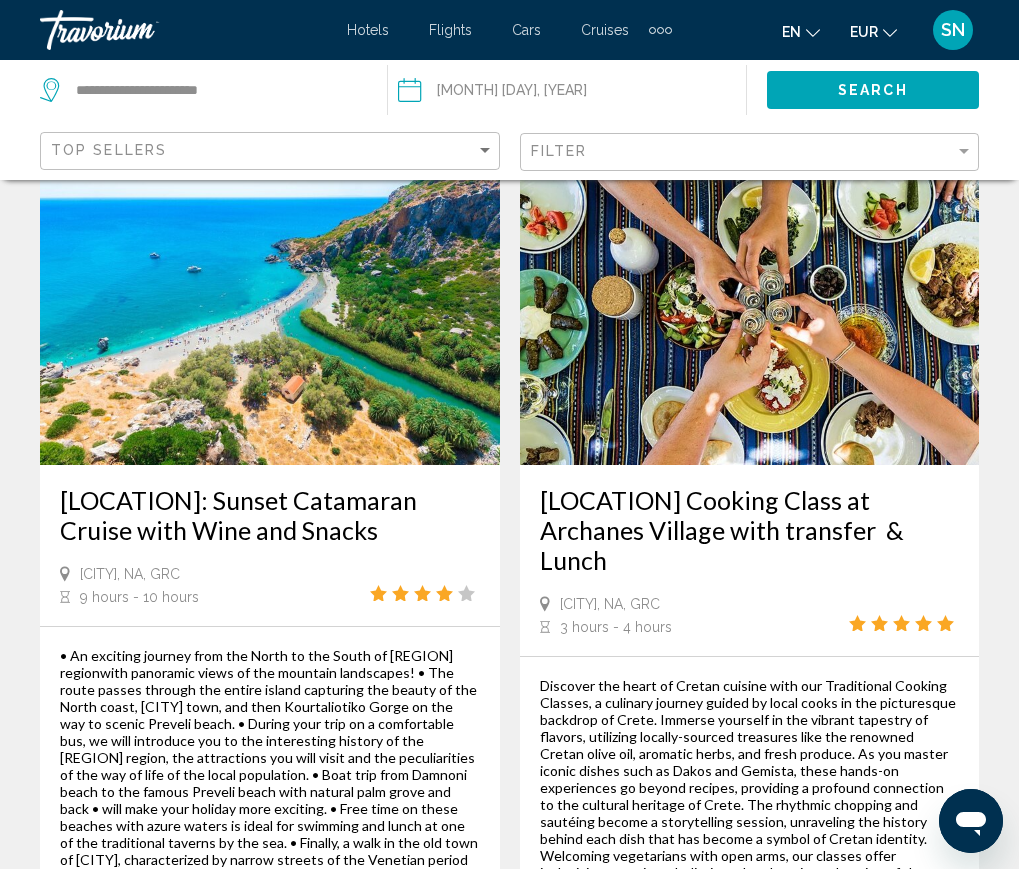 scroll, scrollTop: 4500, scrollLeft: 0, axis: vertical 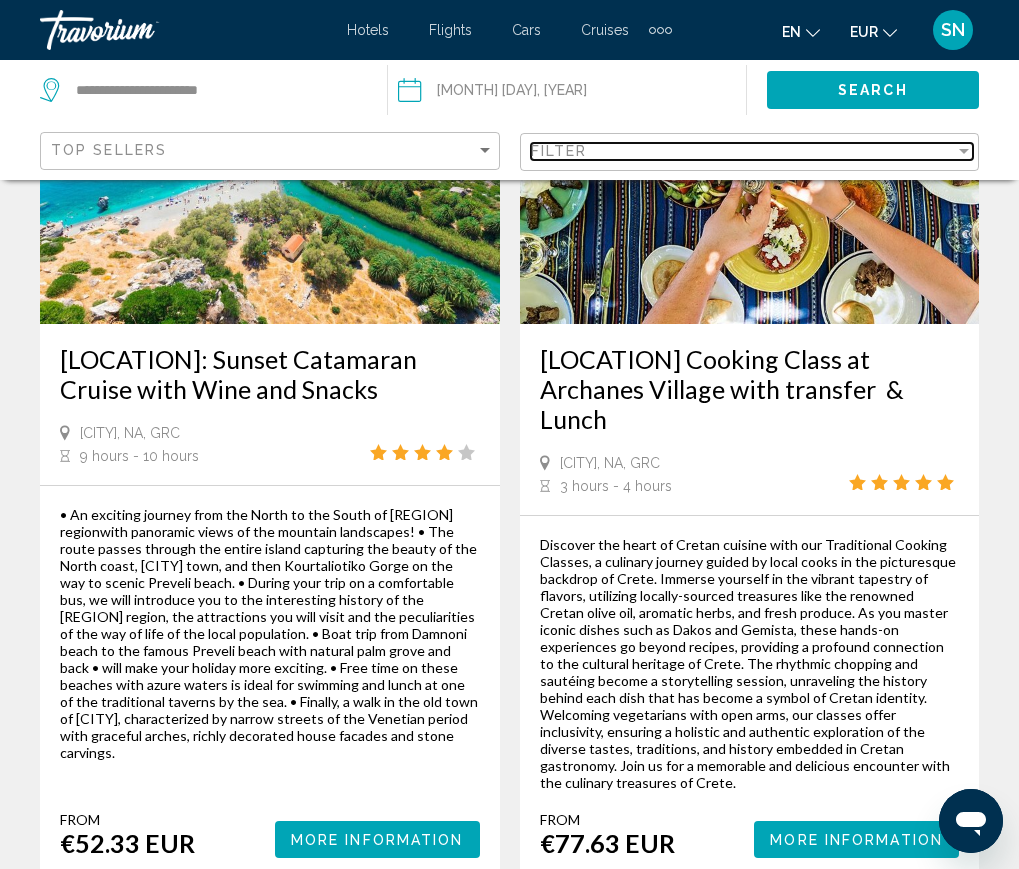 click on "Filter" at bounding box center (559, 151) 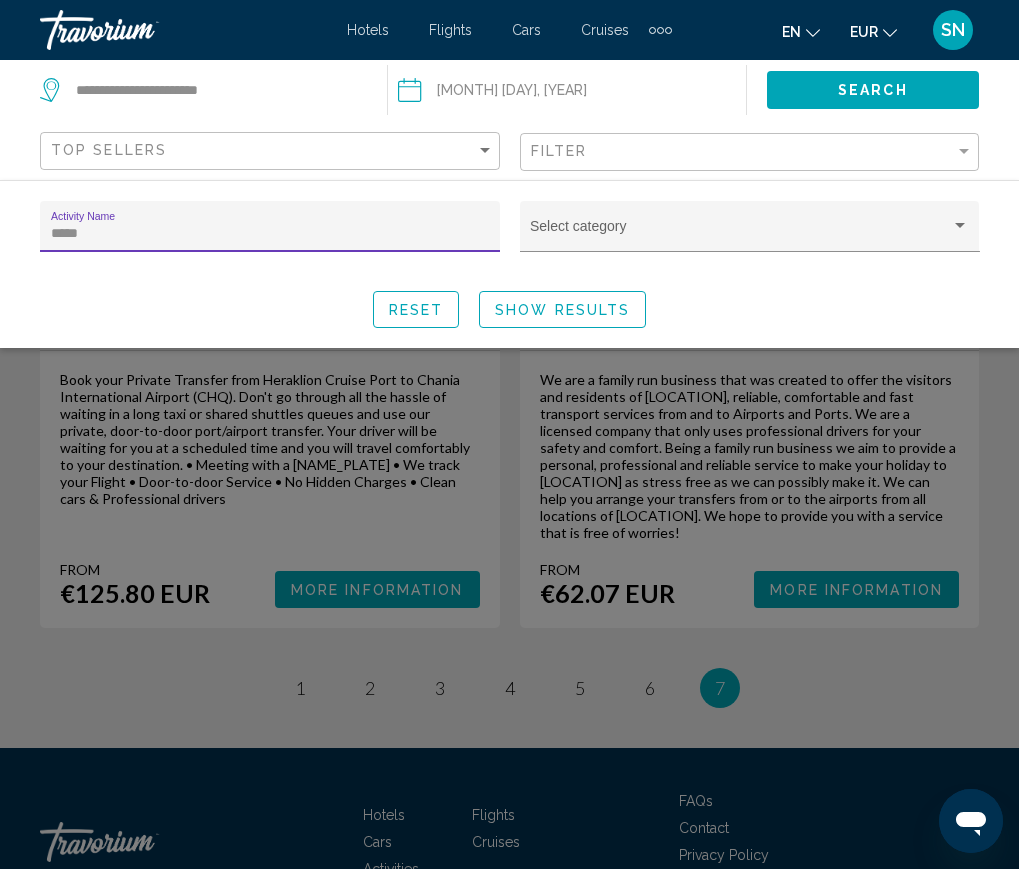 scroll, scrollTop: 3633, scrollLeft: 0, axis: vertical 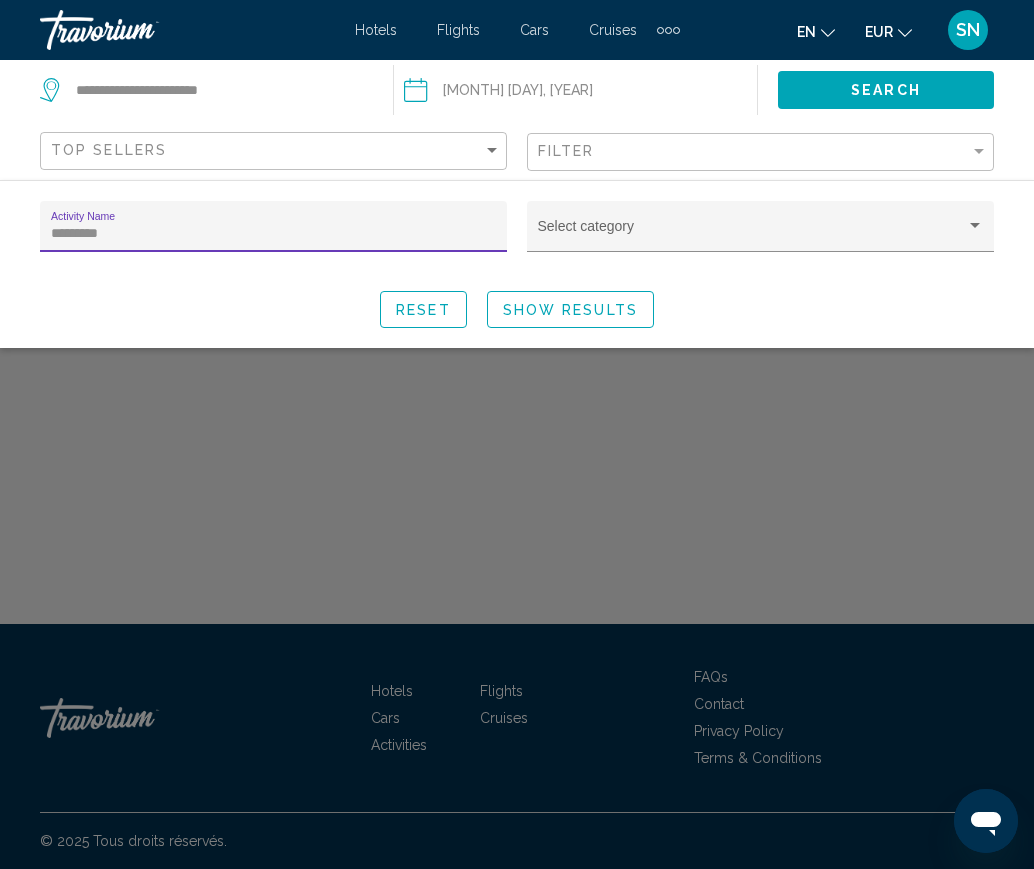 type on "*********" 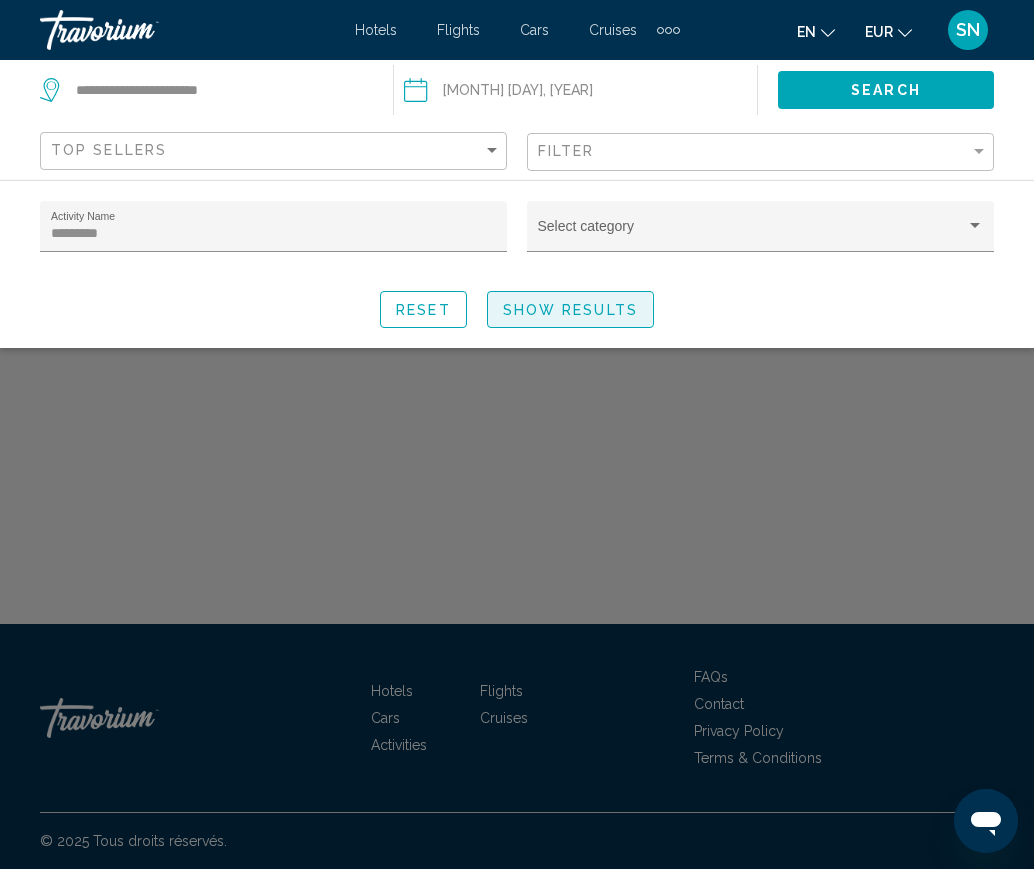 click on "Show Results" 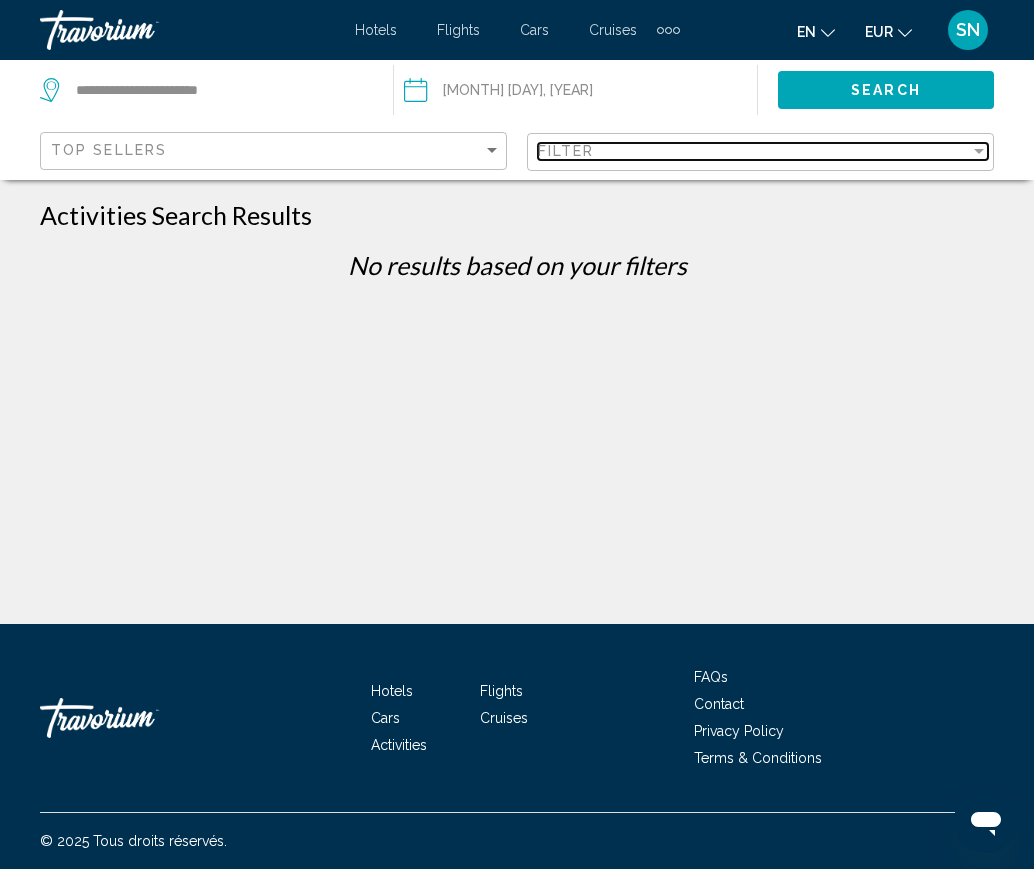 click on "Filter" at bounding box center (566, 151) 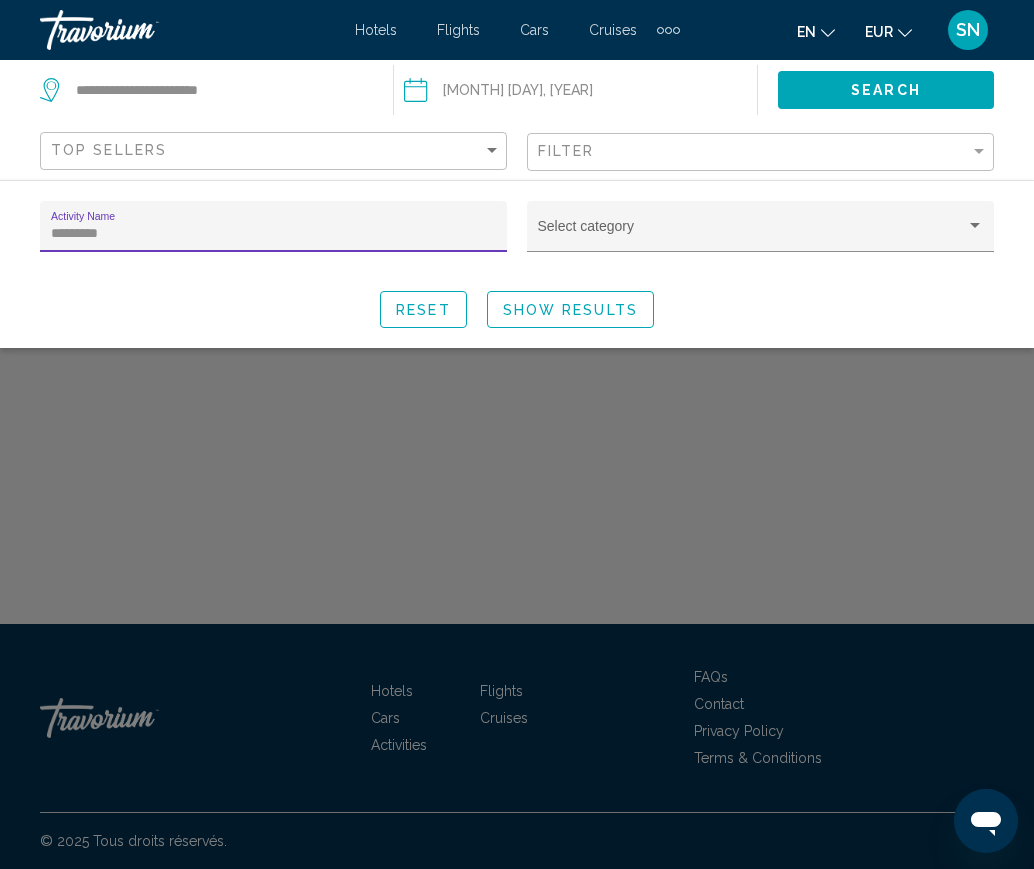 drag, startPoint x: 153, startPoint y: 230, endPoint x: -10, endPoint y: 233, distance: 163.0276 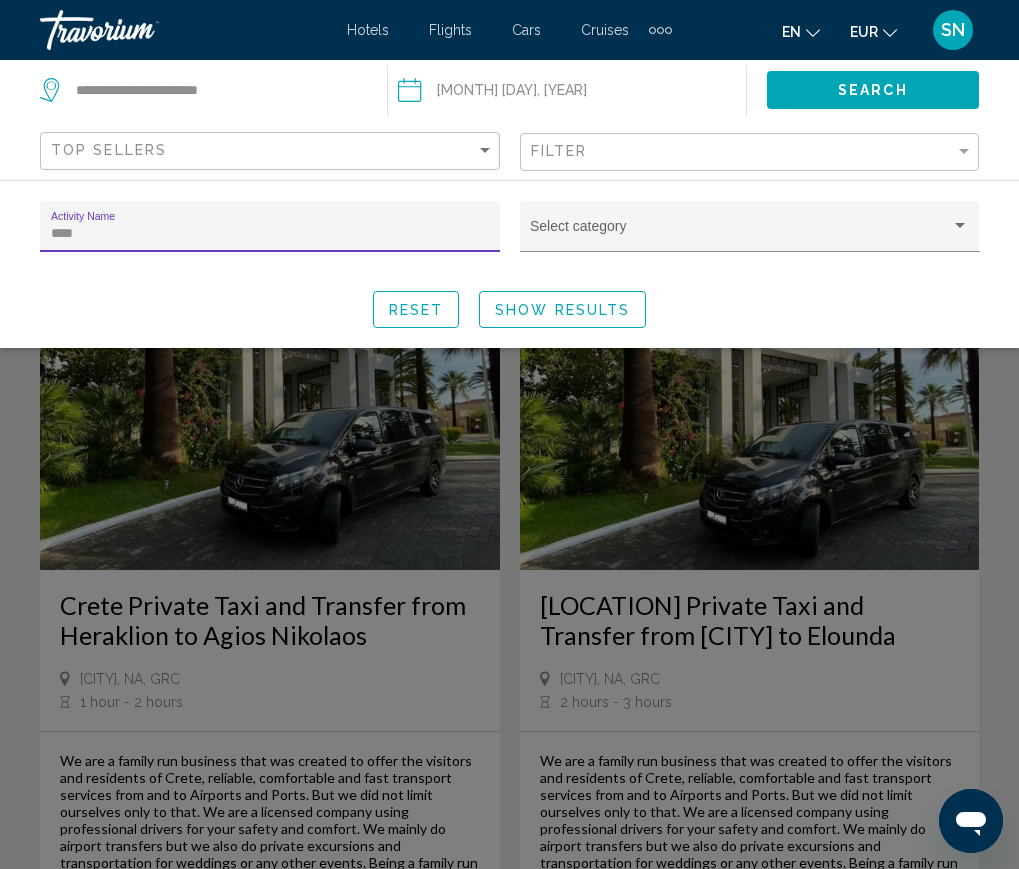 type on "****" 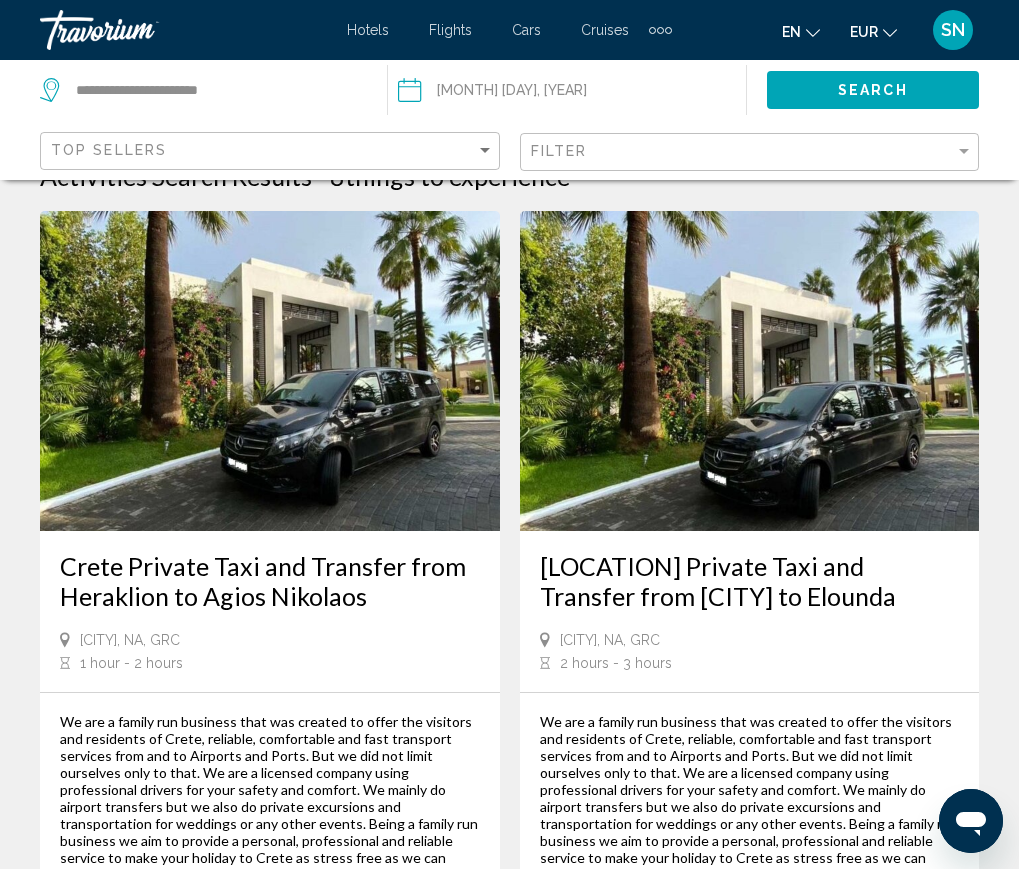 scroll, scrollTop: 0, scrollLeft: 0, axis: both 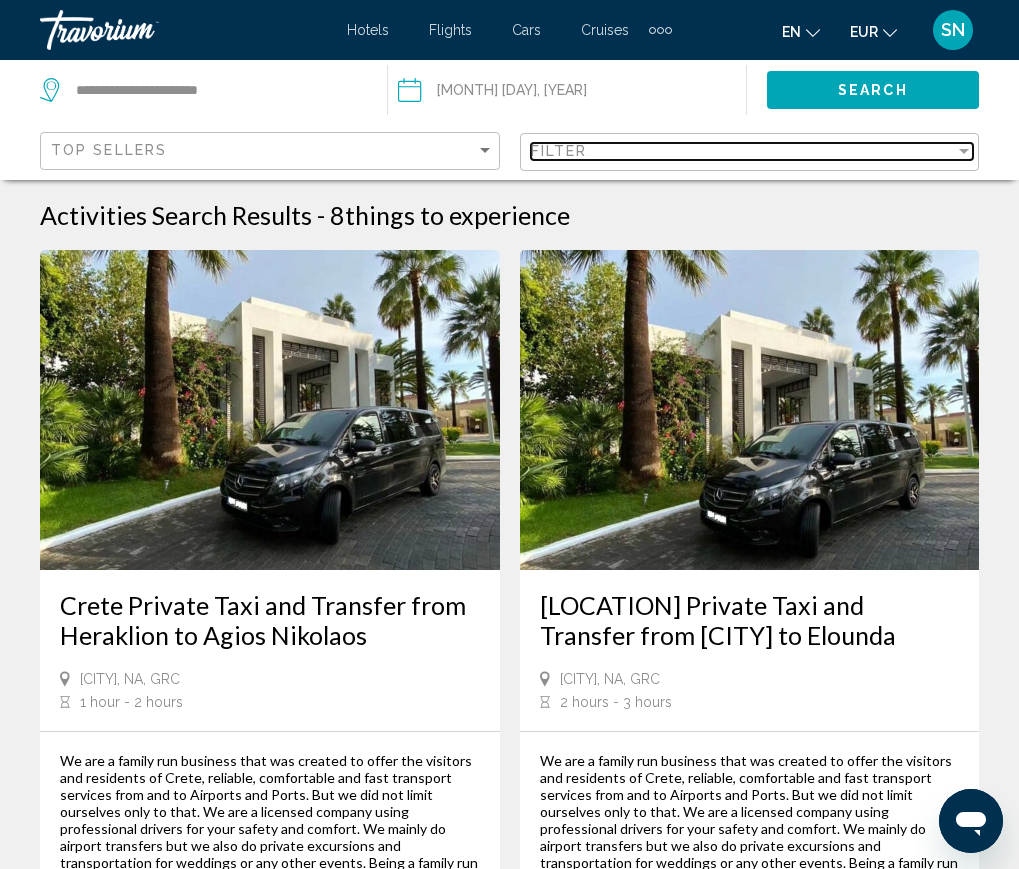 click on "Filter" at bounding box center (743, 151) 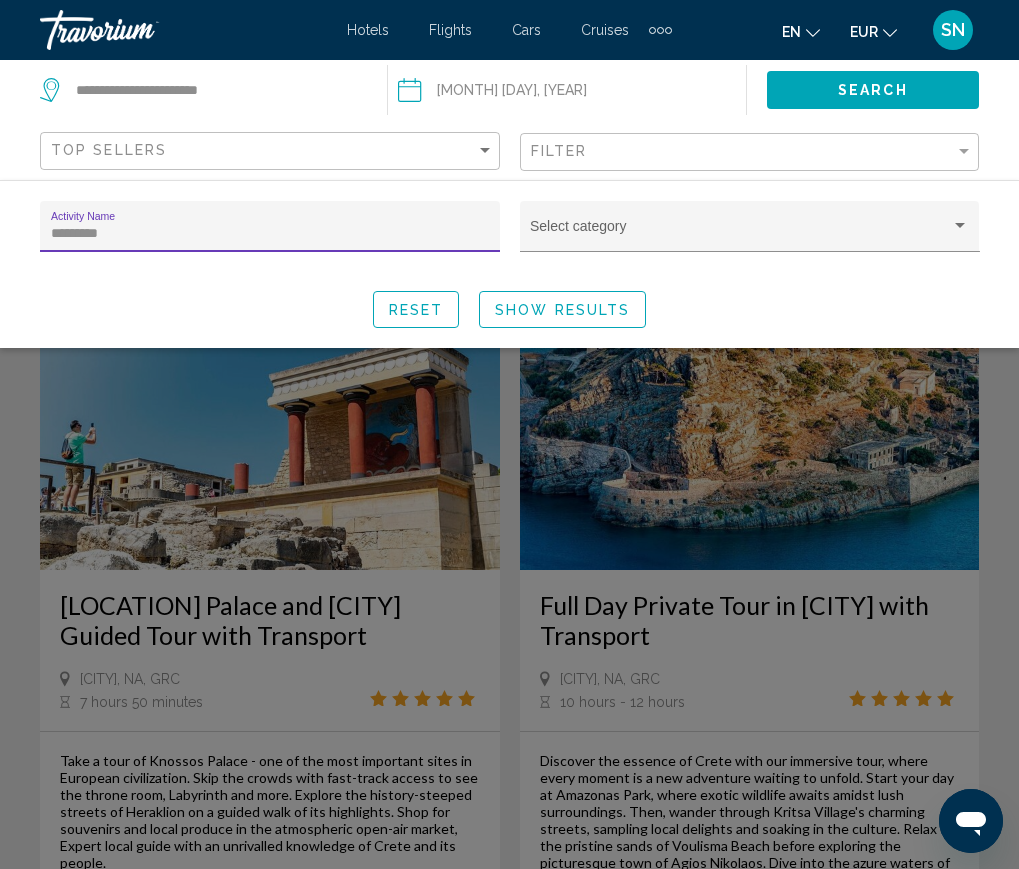 type on "*********" 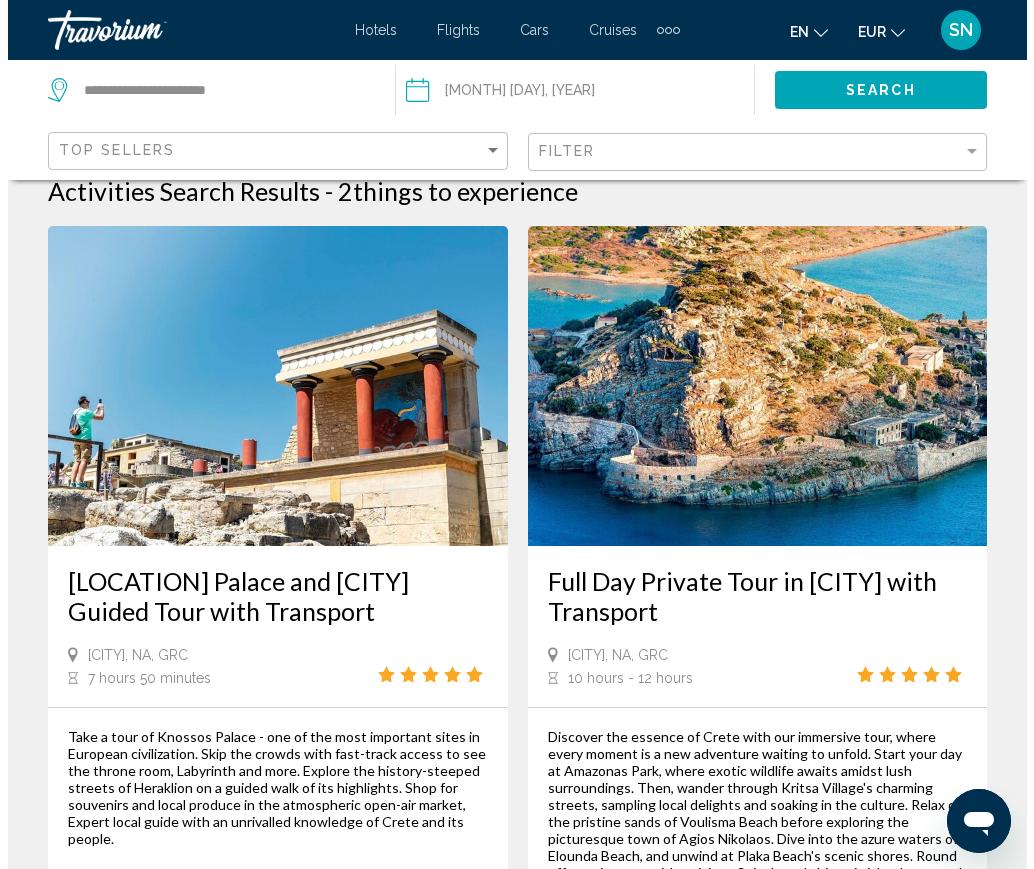 scroll, scrollTop: 0, scrollLeft: 0, axis: both 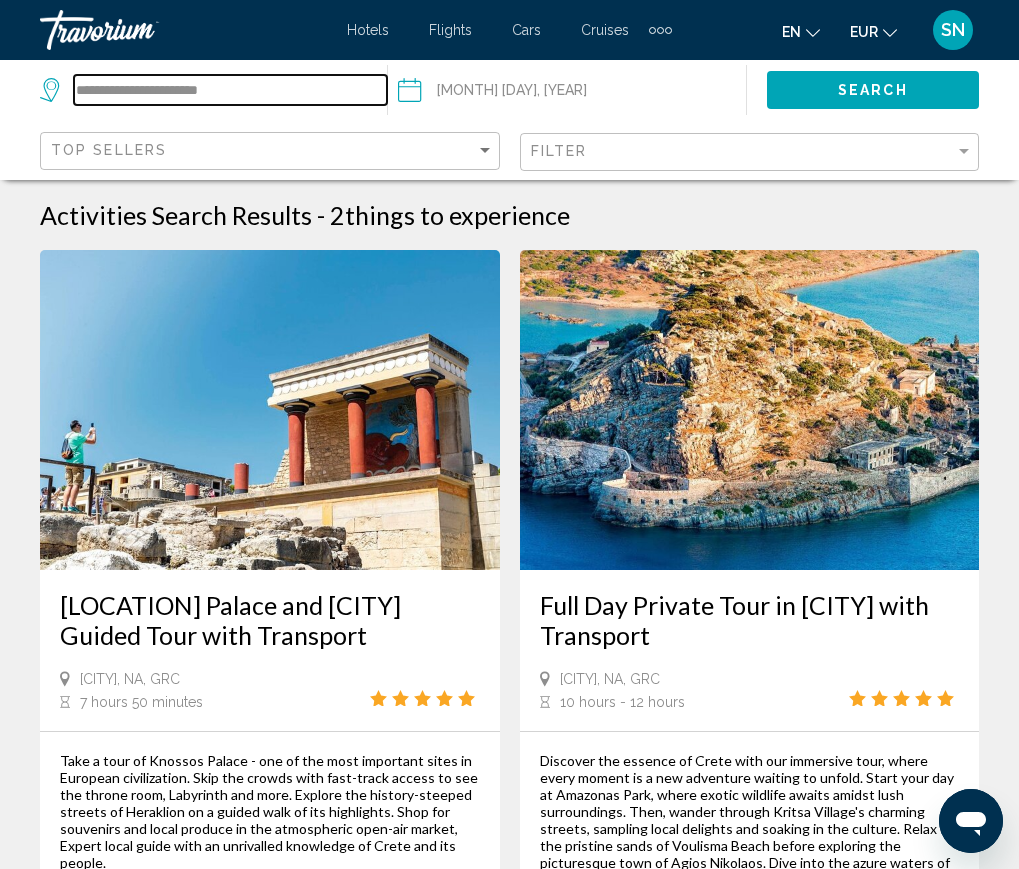 drag, startPoint x: 256, startPoint y: 89, endPoint x: 17, endPoint y: 73, distance: 239.53497 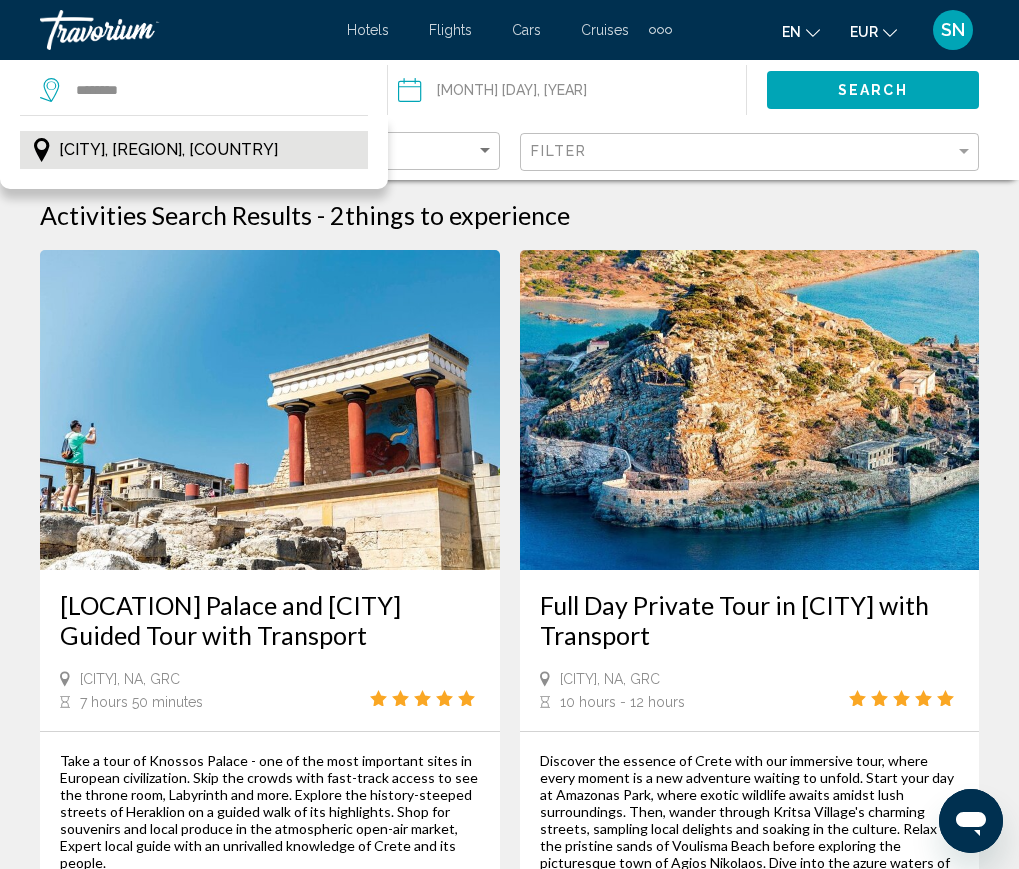 click on "[CITY], [REGION], [COUNTRY]" at bounding box center (168, 150) 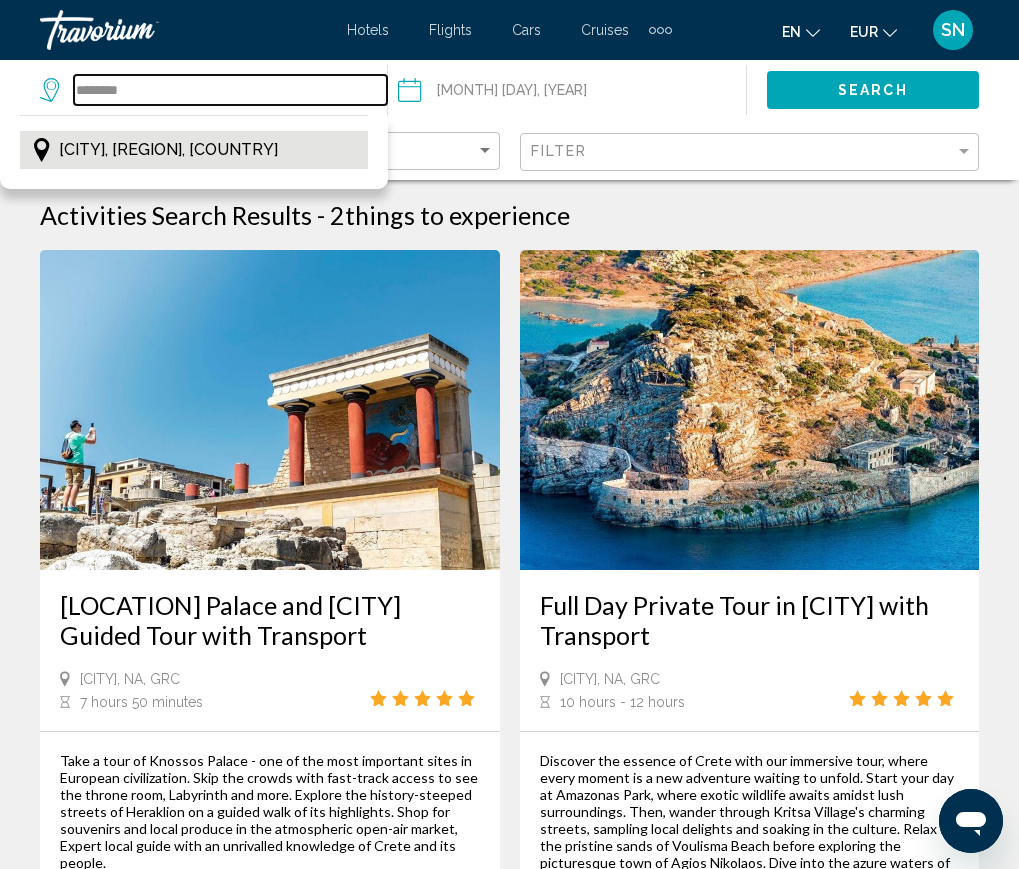 type on "**********" 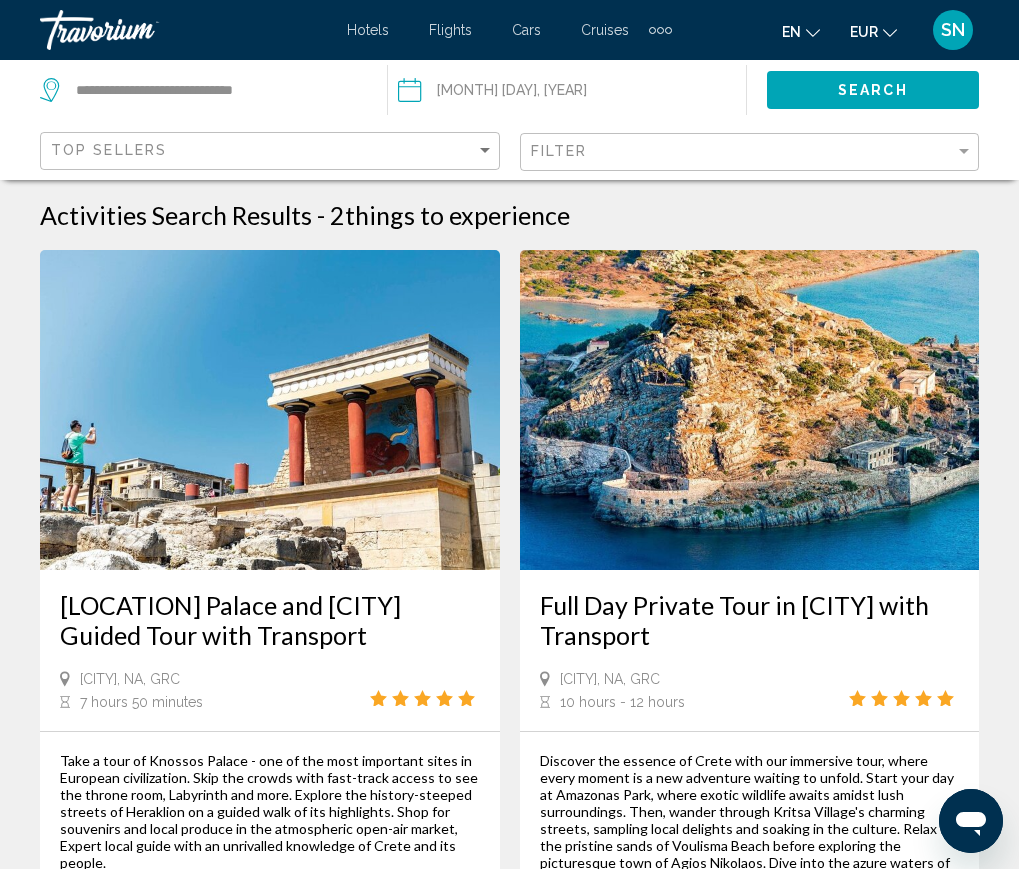 click on "Search" 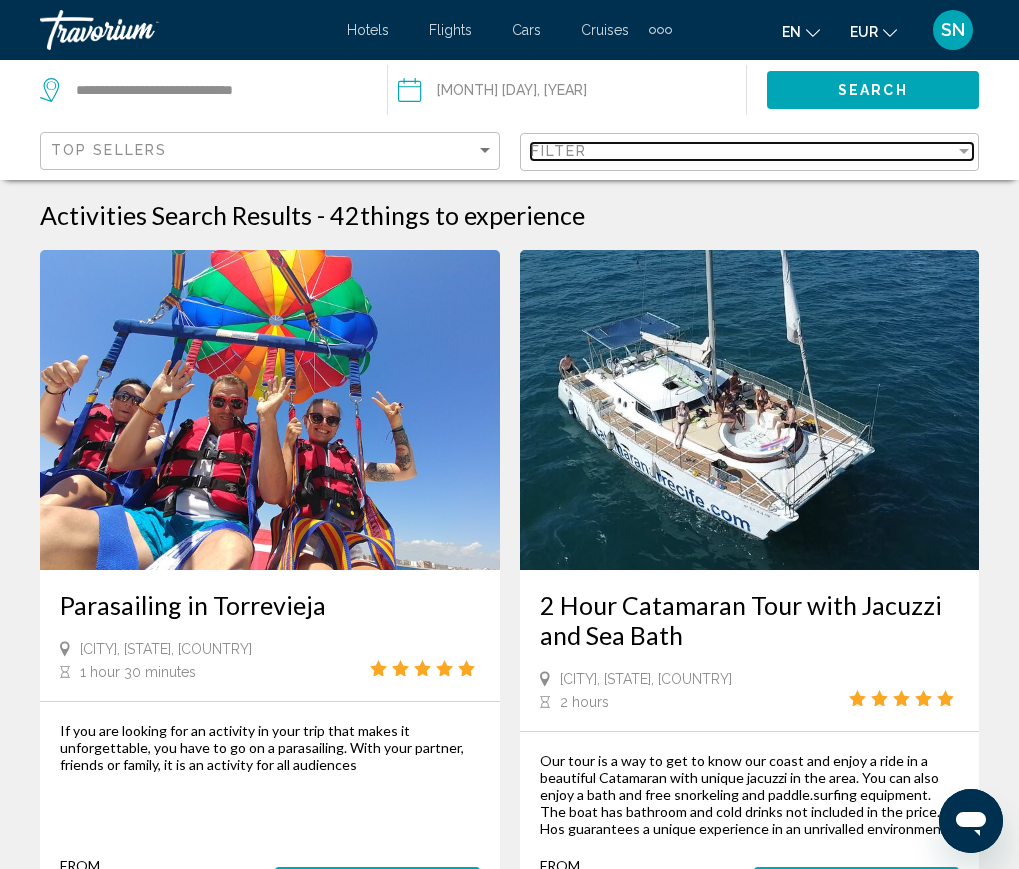 click on "Filter" at bounding box center [743, 151] 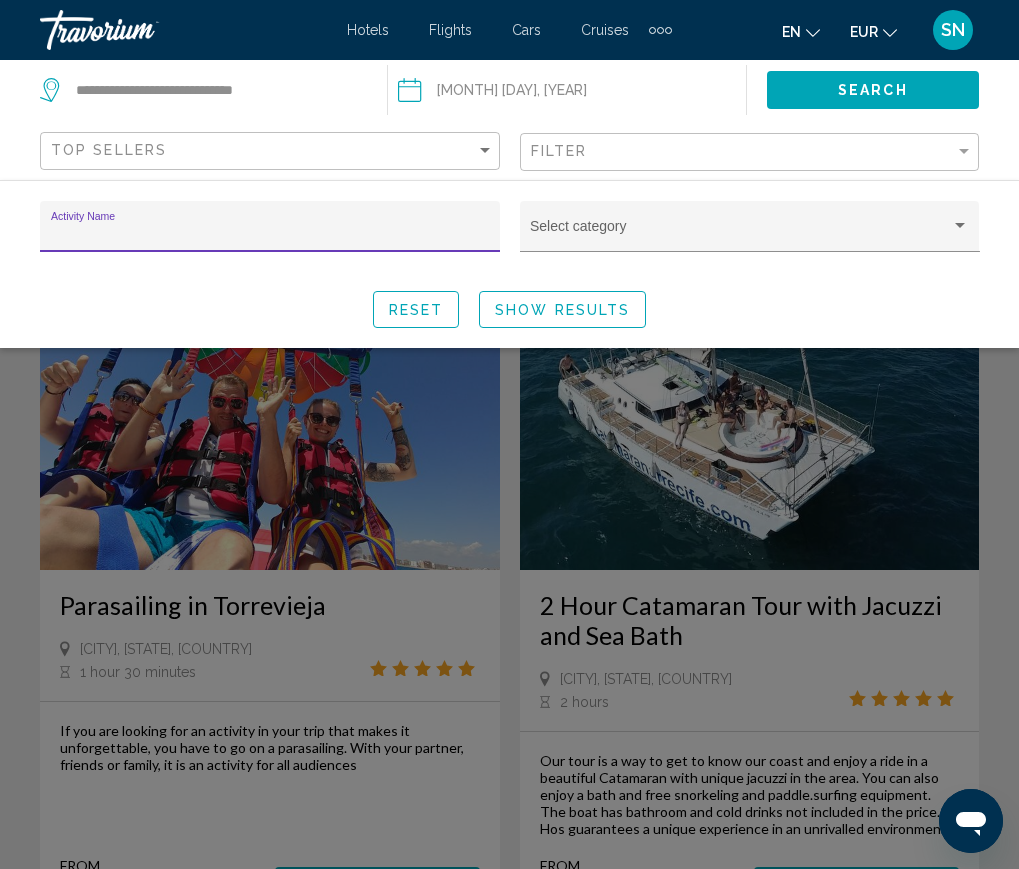 type on "*" 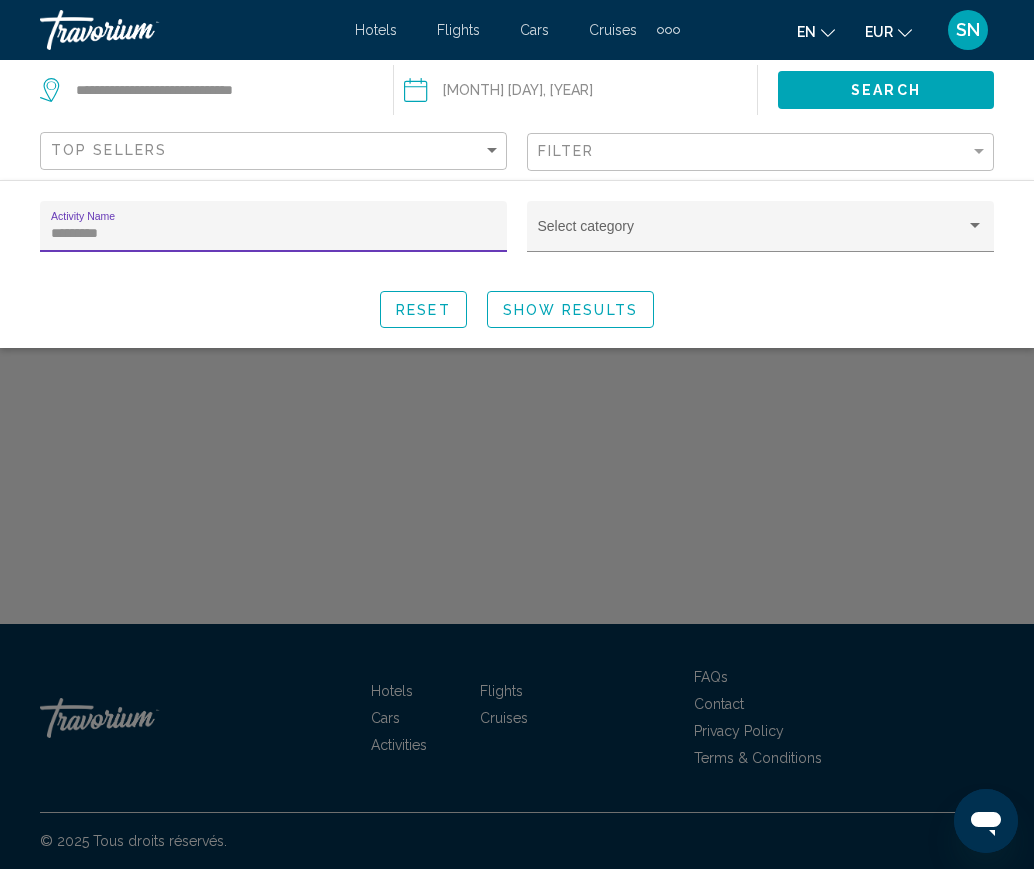 type on "*********" 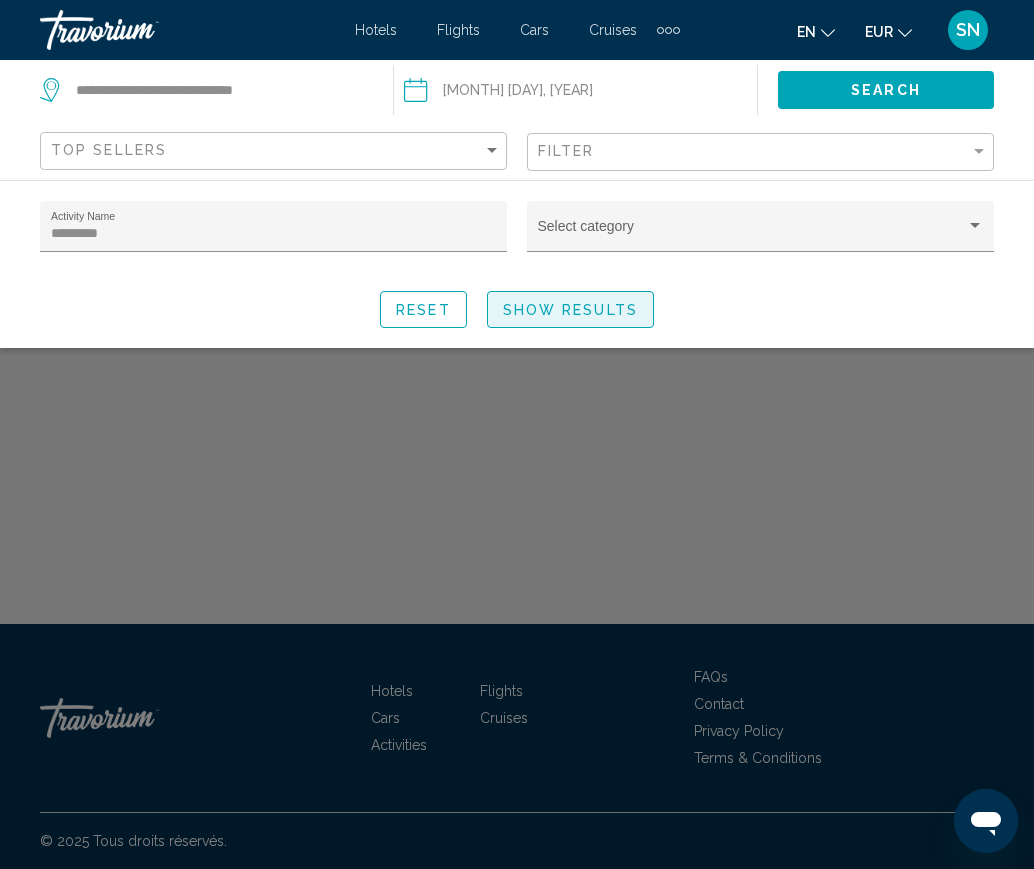click on "Show Results" 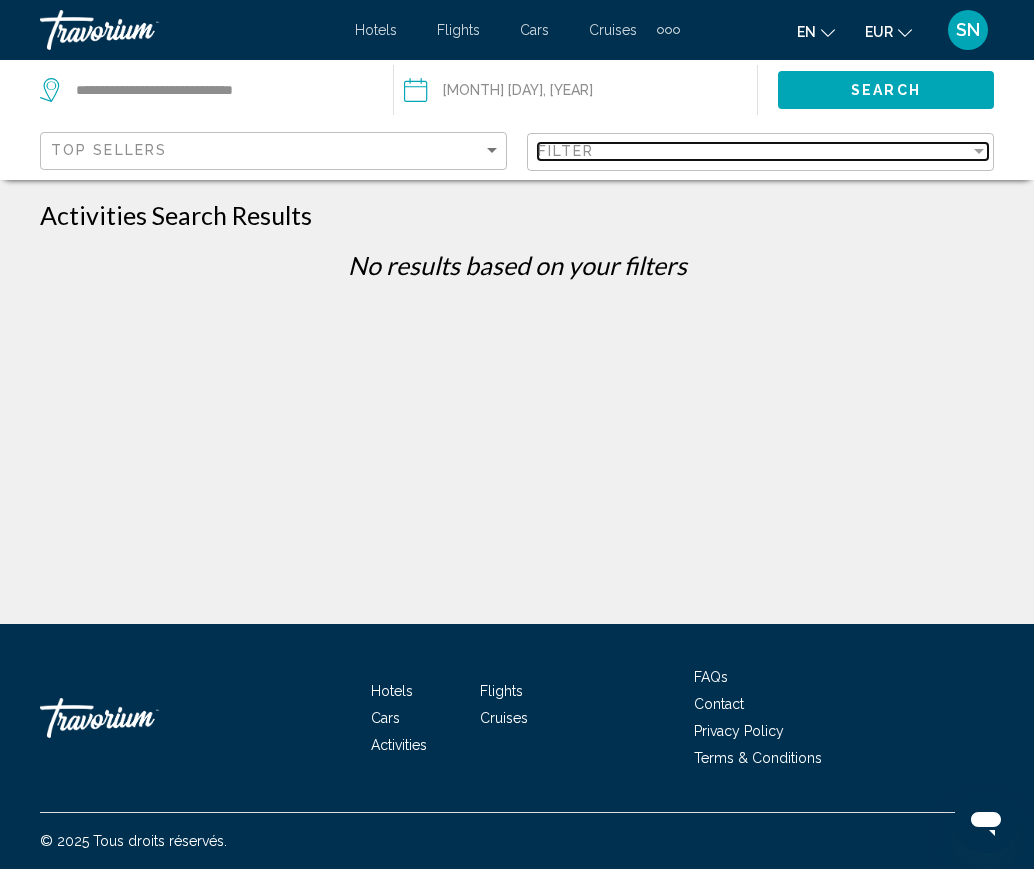 click on "Filter" at bounding box center [754, 151] 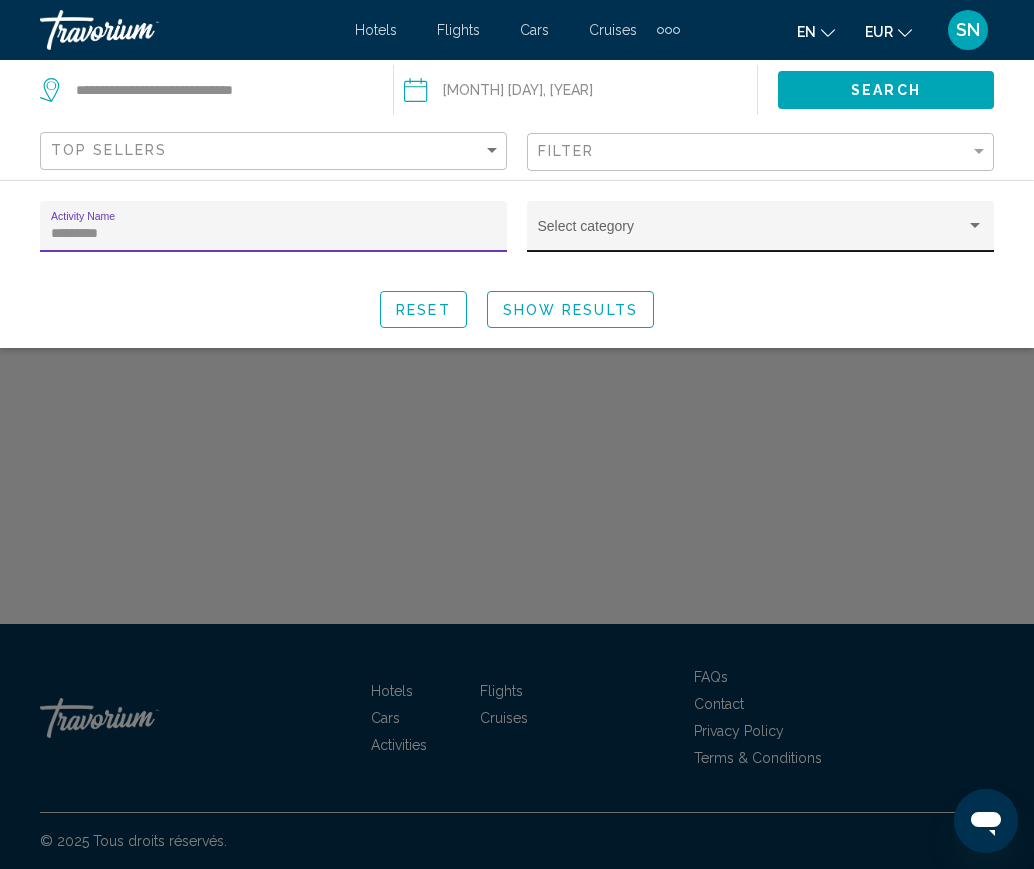 click at bounding box center [975, 226] 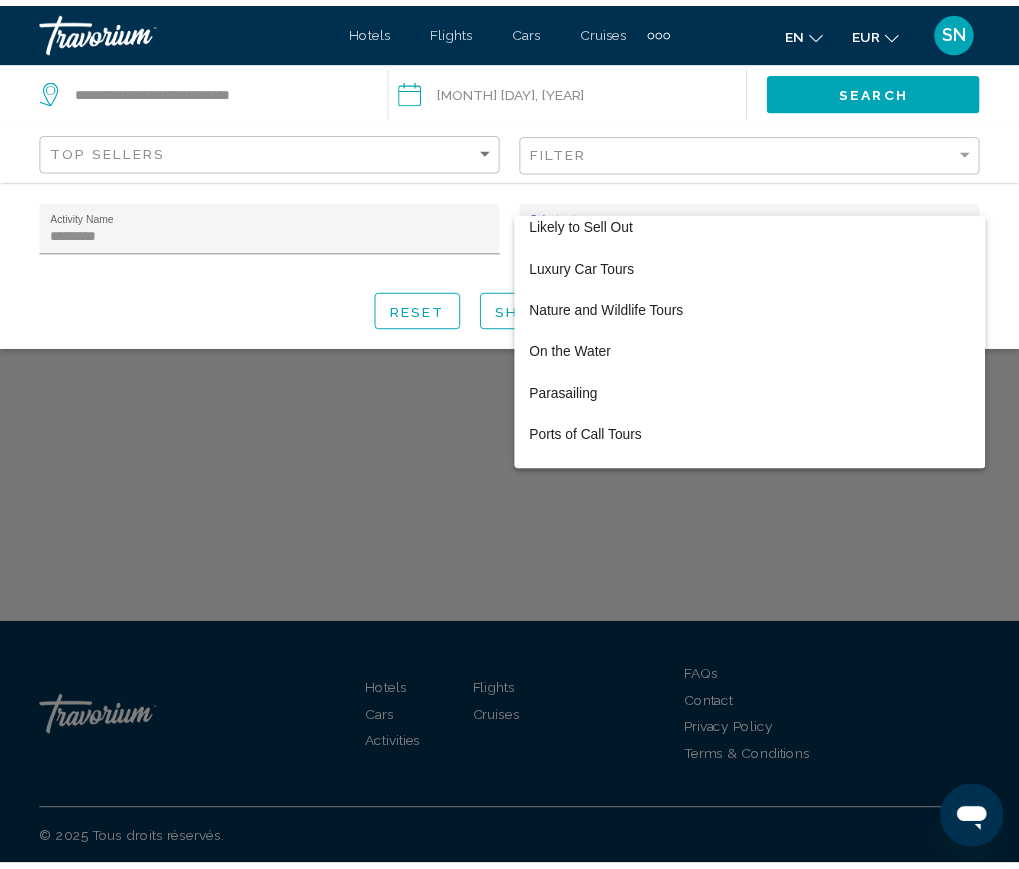 scroll, scrollTop: 1318, scrollLeft: 0, axis: vertical 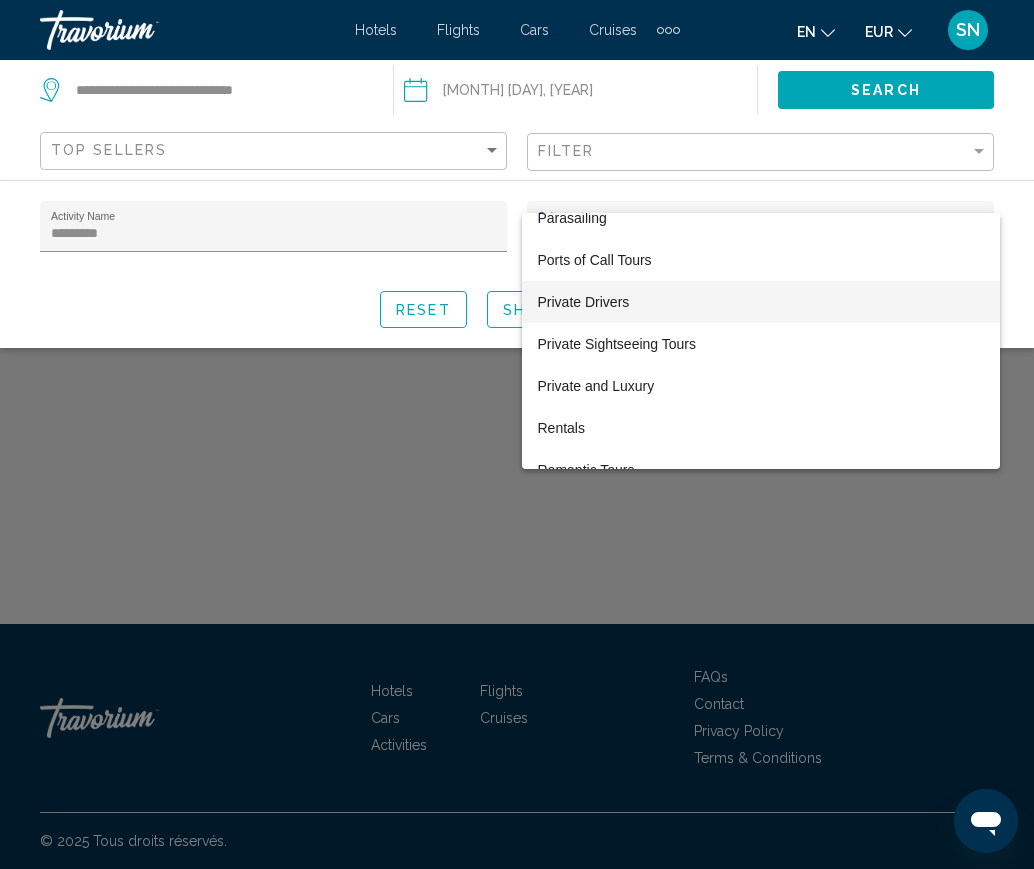 click on "Private Drivers" at bounding box center [761, 302] 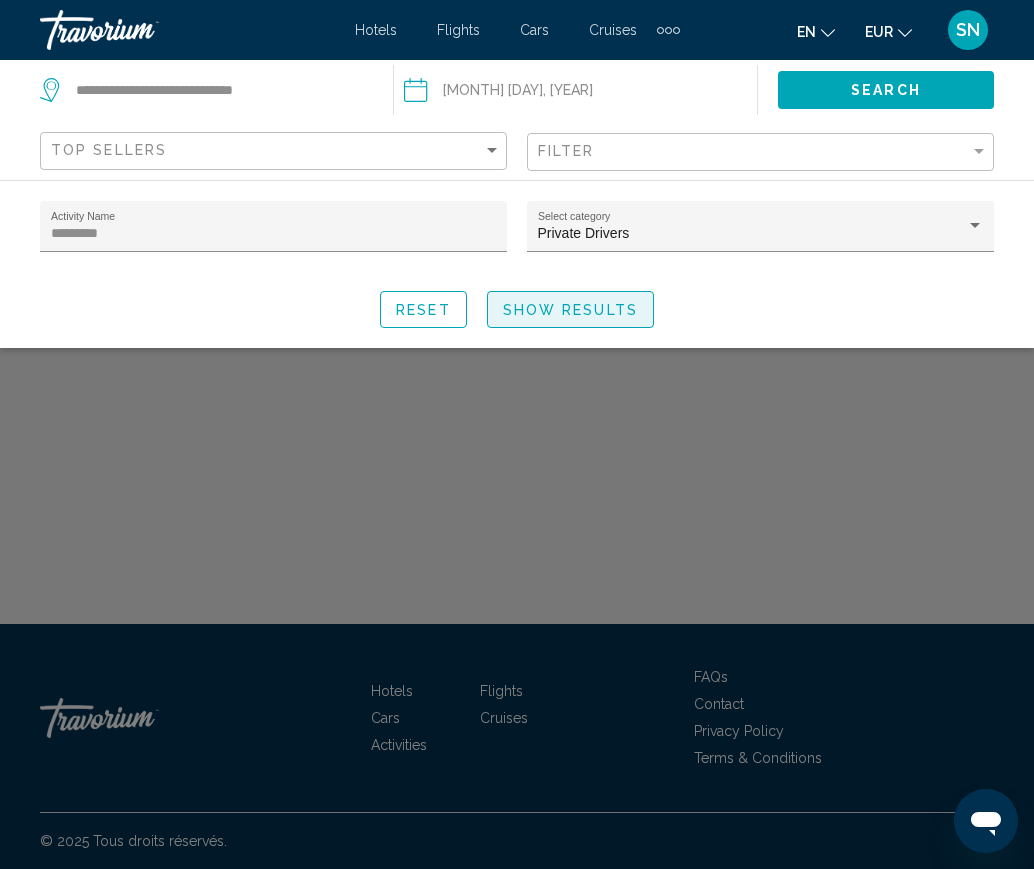 click on "Show Results" 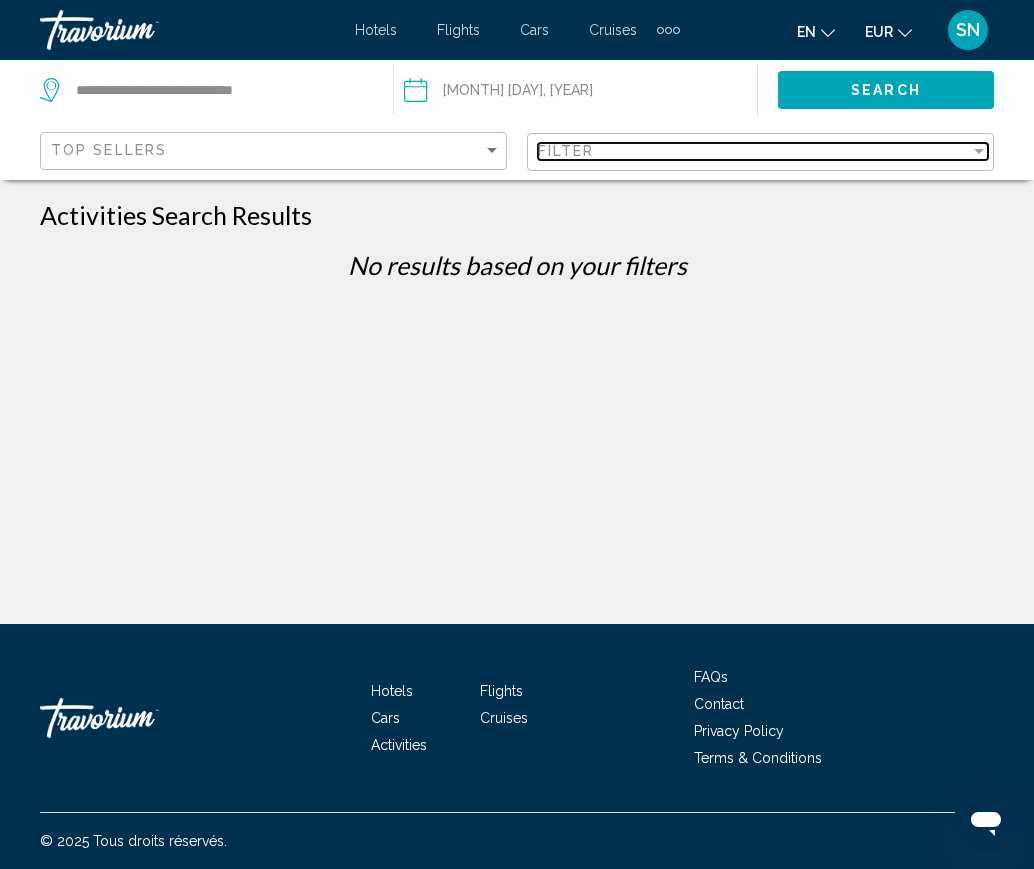 click on "Filter" at bounding box center [754, 151] 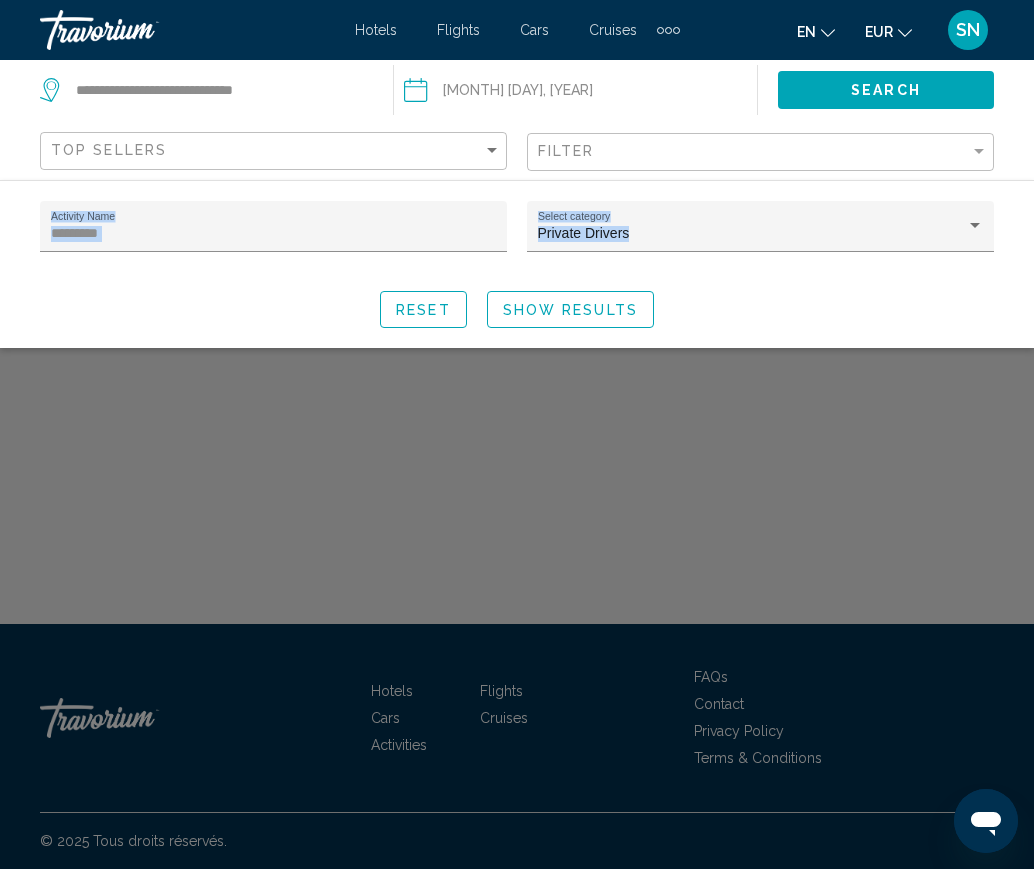 drag, startPoint x: 127, startPoint y: 225, endPoint x: -57, endPoint y: 224, distance: 184.00272 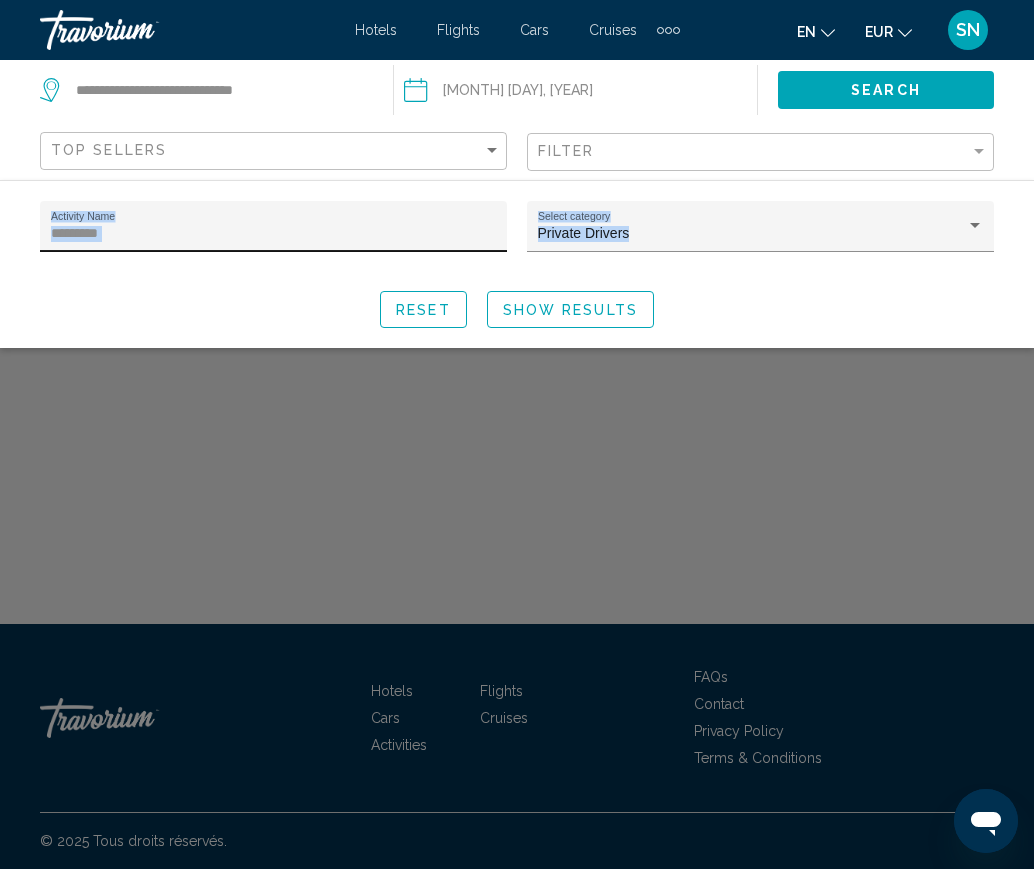 click on "*********" at bounding box center [274, 234] 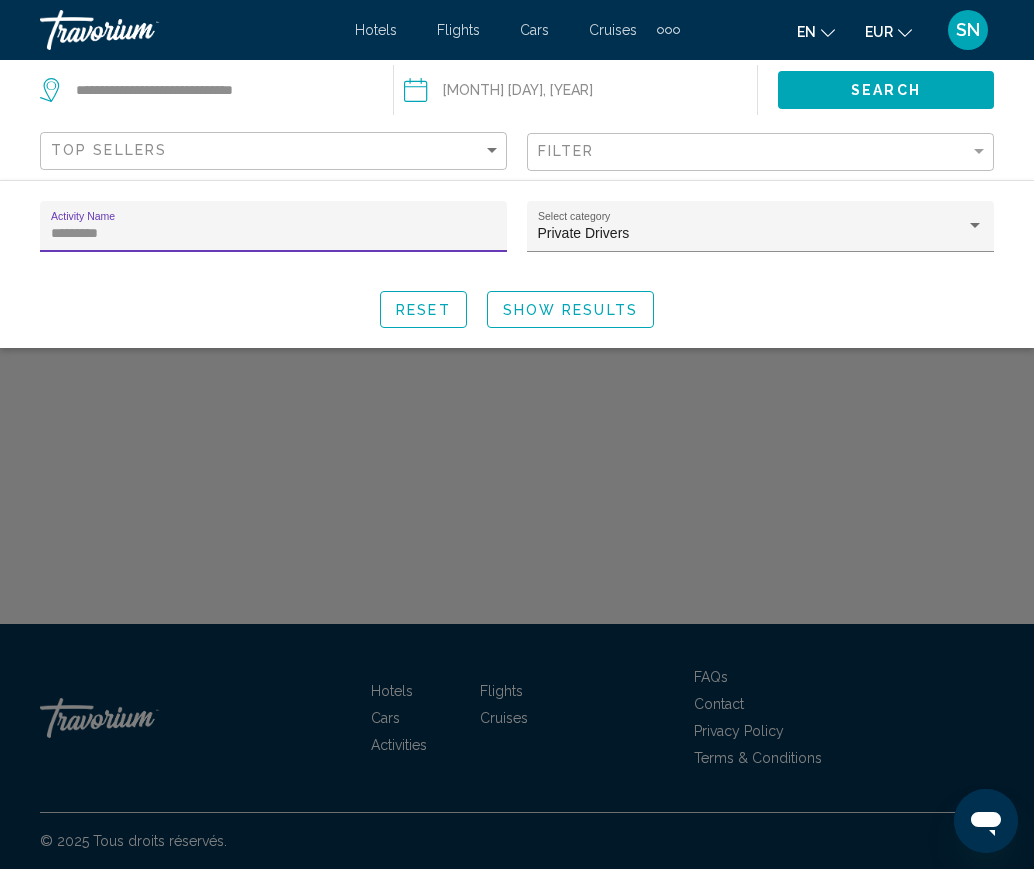 drag, startPoint x: 147, startPoint y: 234, endPoint x: 1, endPoint y: 228, distance: 146.12323 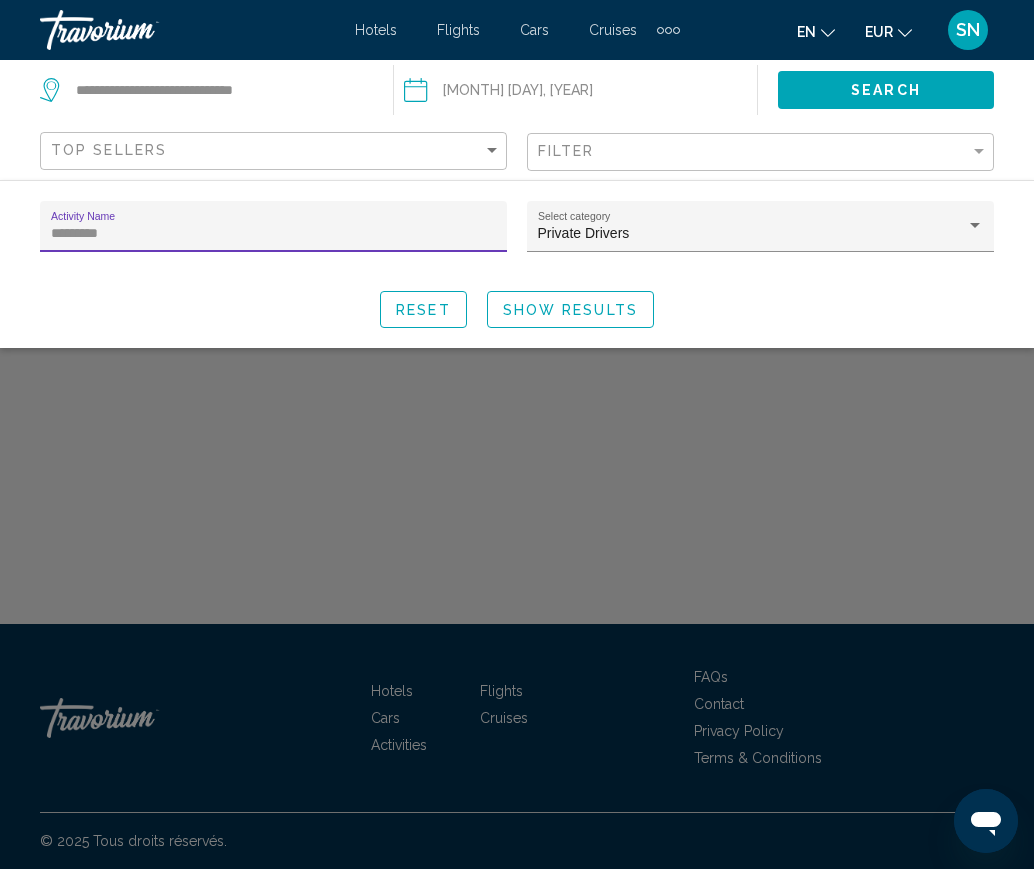 click on "********* Activity Name Private Drivers Select category Reset Show Results" 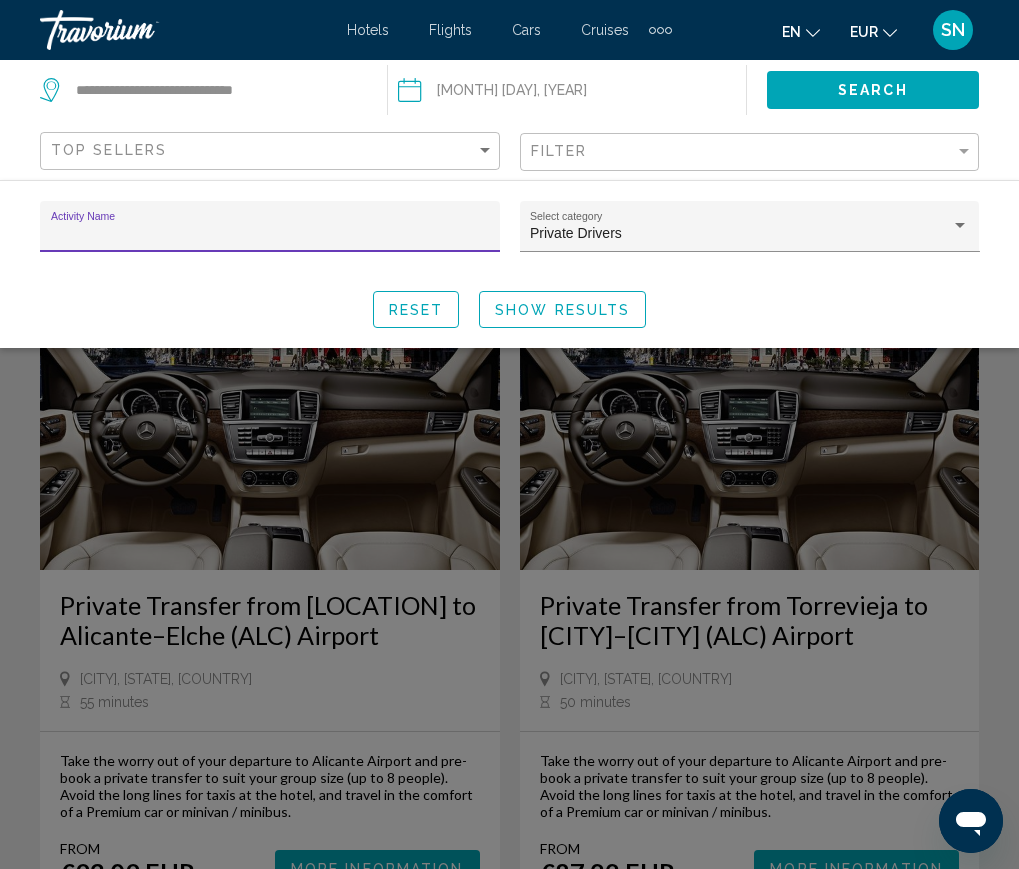 type 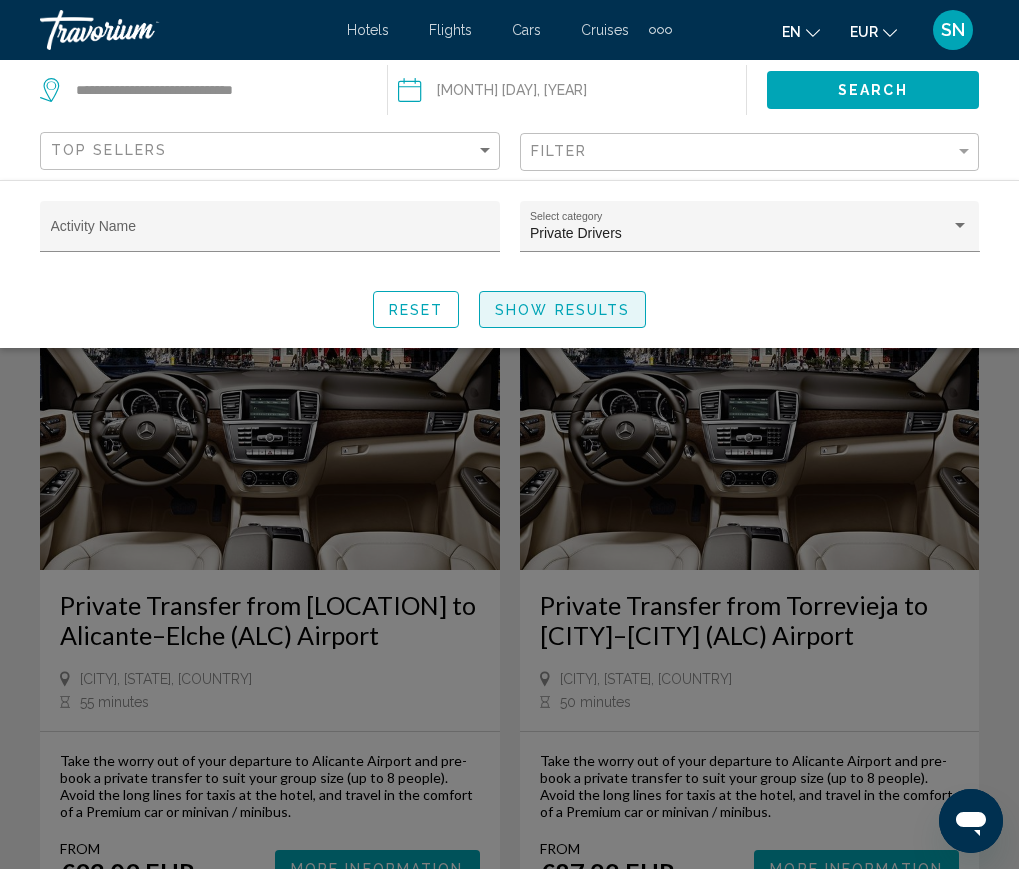 click on "Show Results" 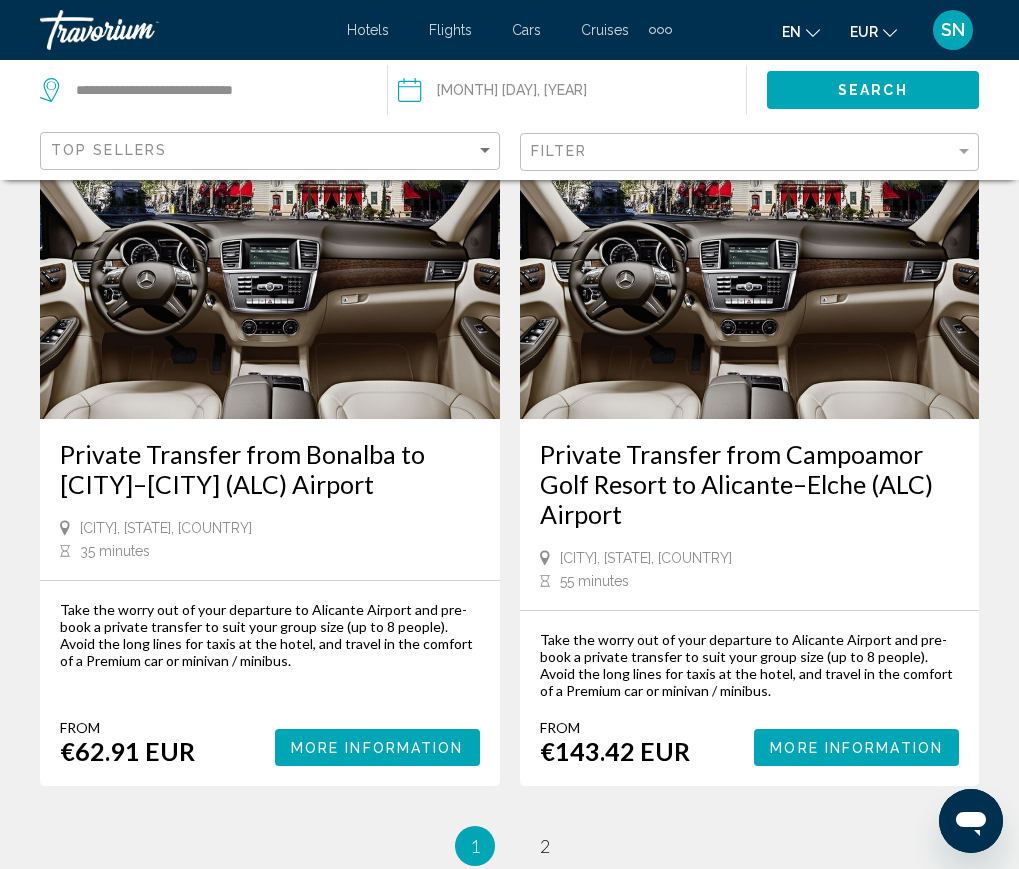 scroll, scrollTop: 3978, scrollLeft: 0, axis: vertical 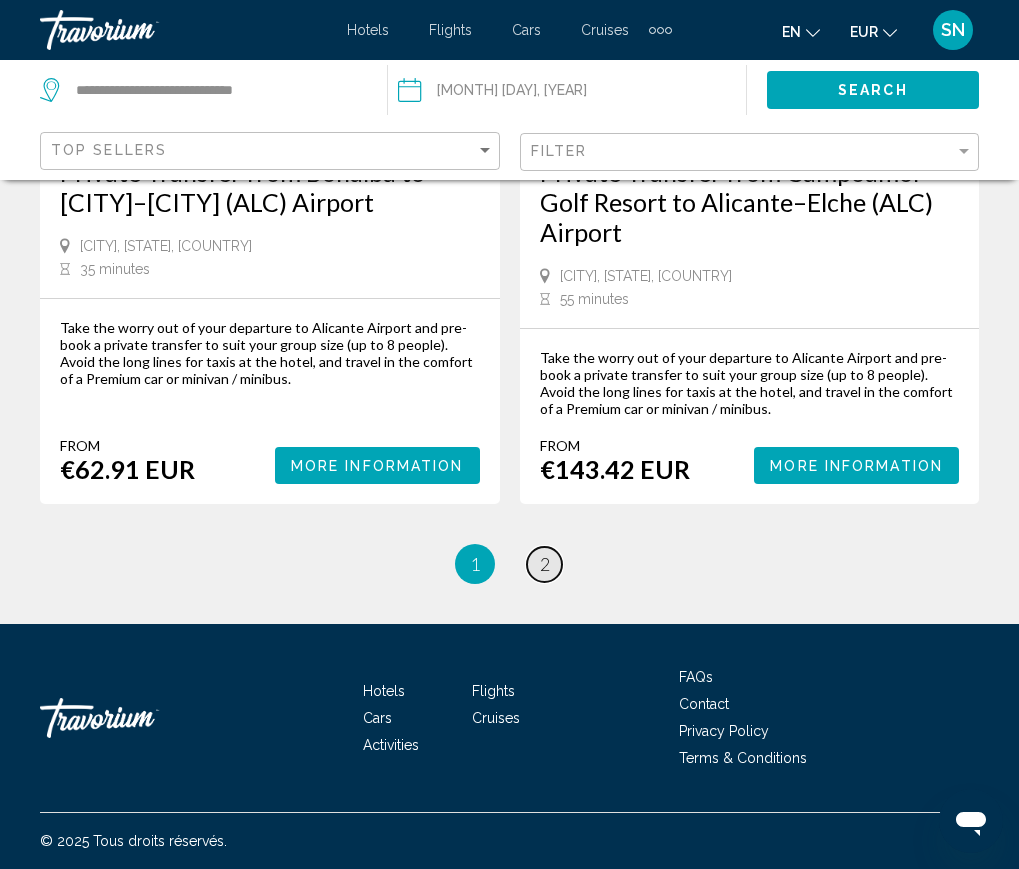 click on "2" at bounding box center [545, 564] 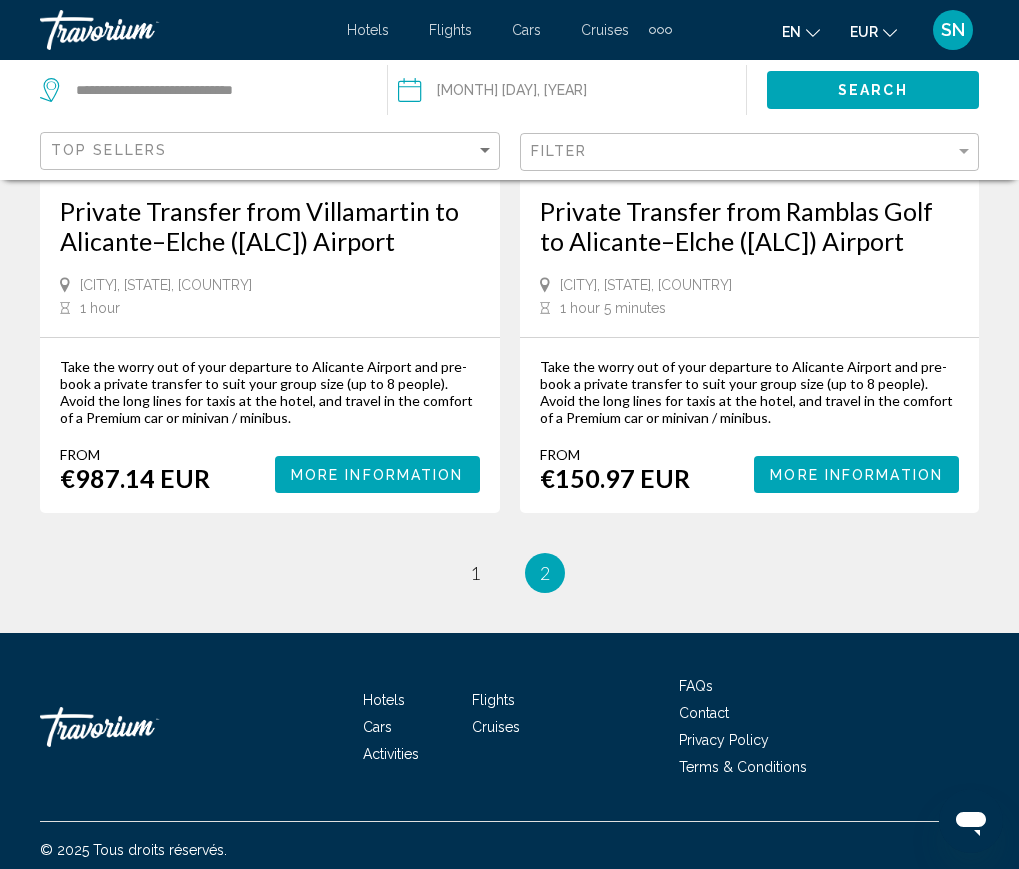 scroll, scrollTop: 400, scrollLeft: 0, axis: vertical 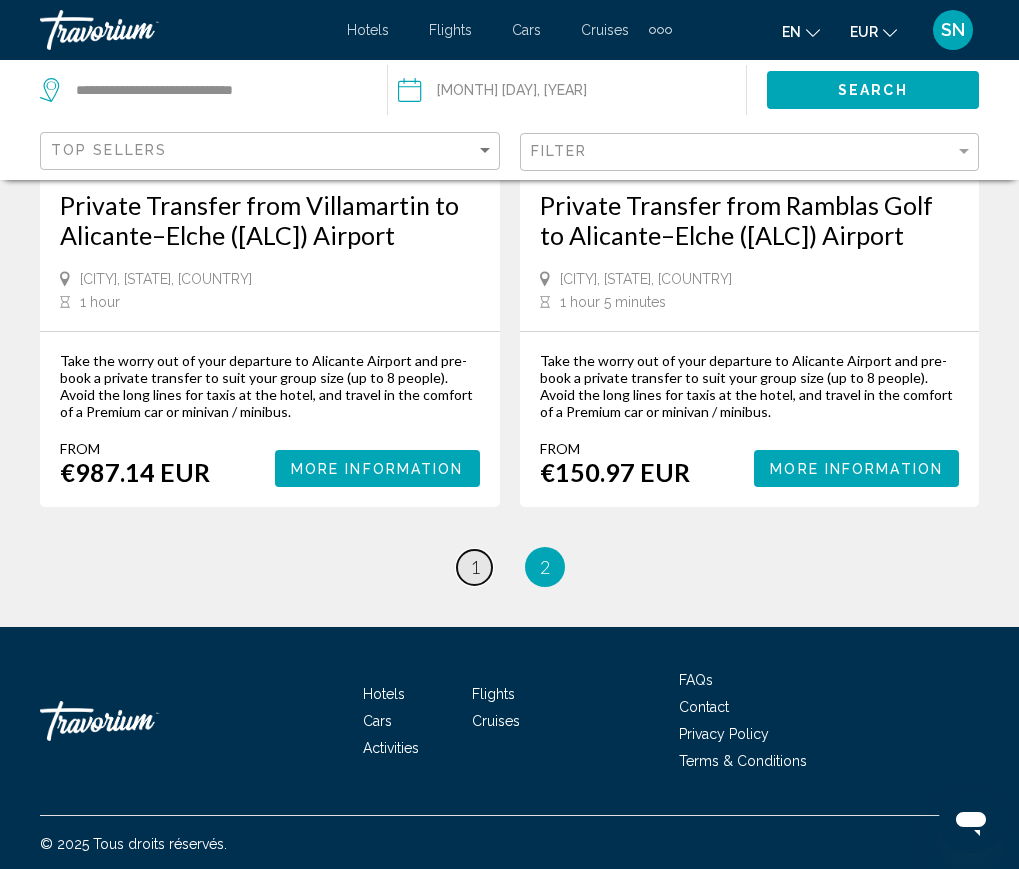 click on "1" at bounding box center (475, 567) 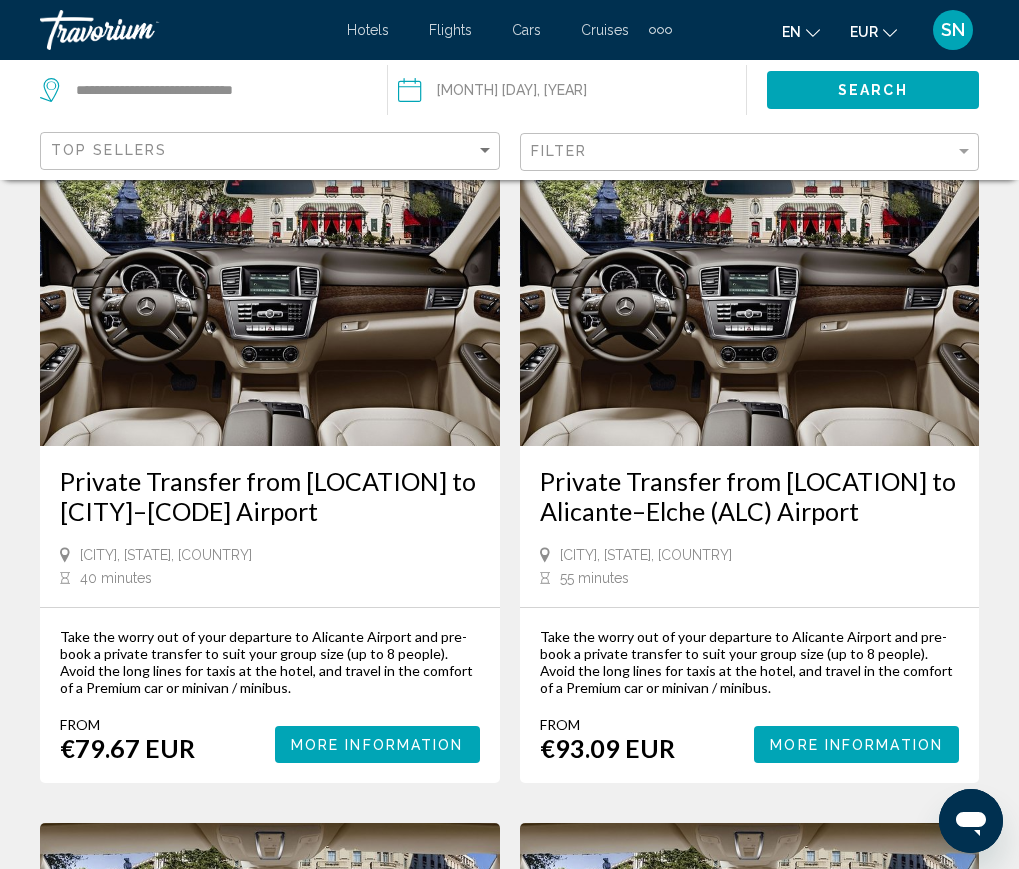 scroll, scrollTop: 2300, scrollLeft: 0, axis: vertical 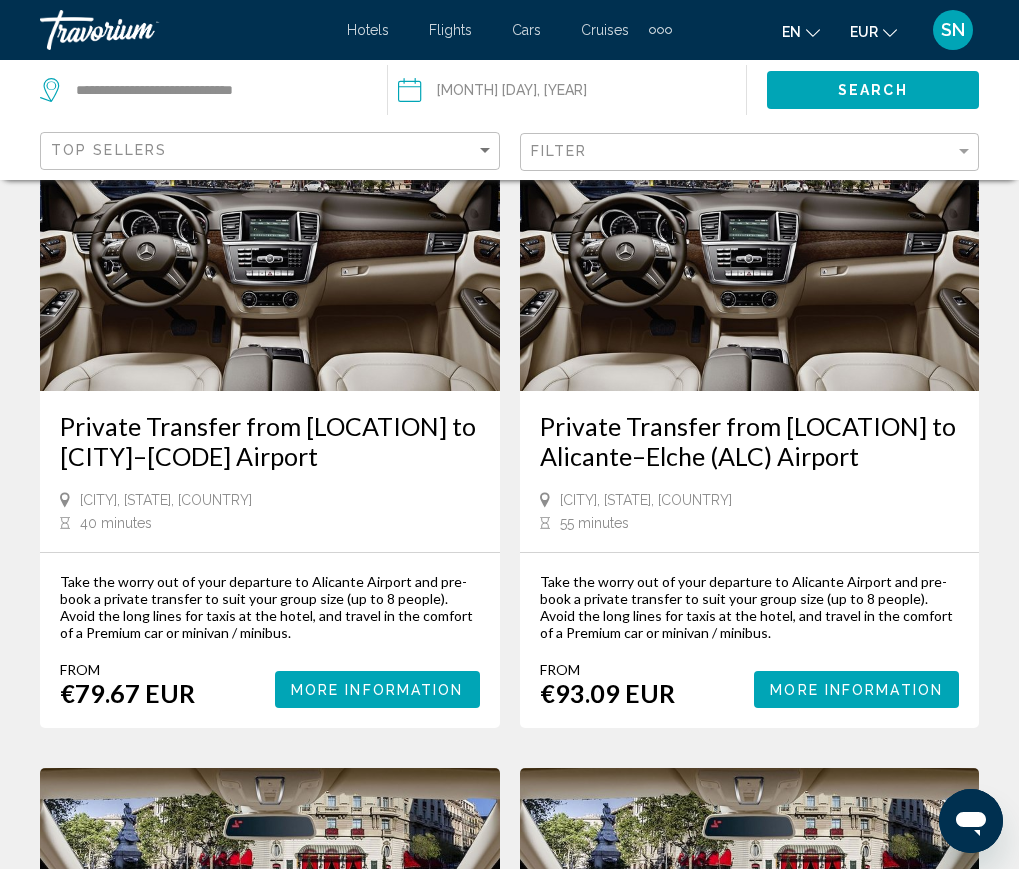 click at bounding box center (750, 231) 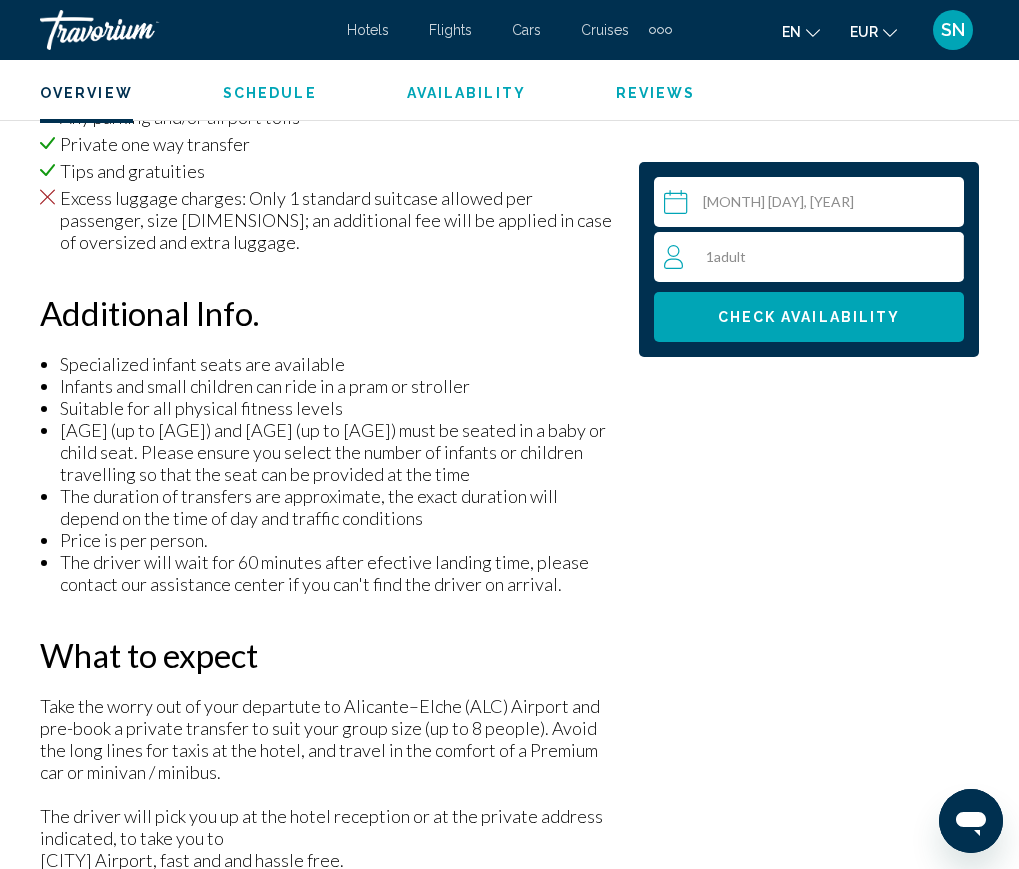 scroll, scrollTop: 2101, scrollLeft: 0, axis: vertical 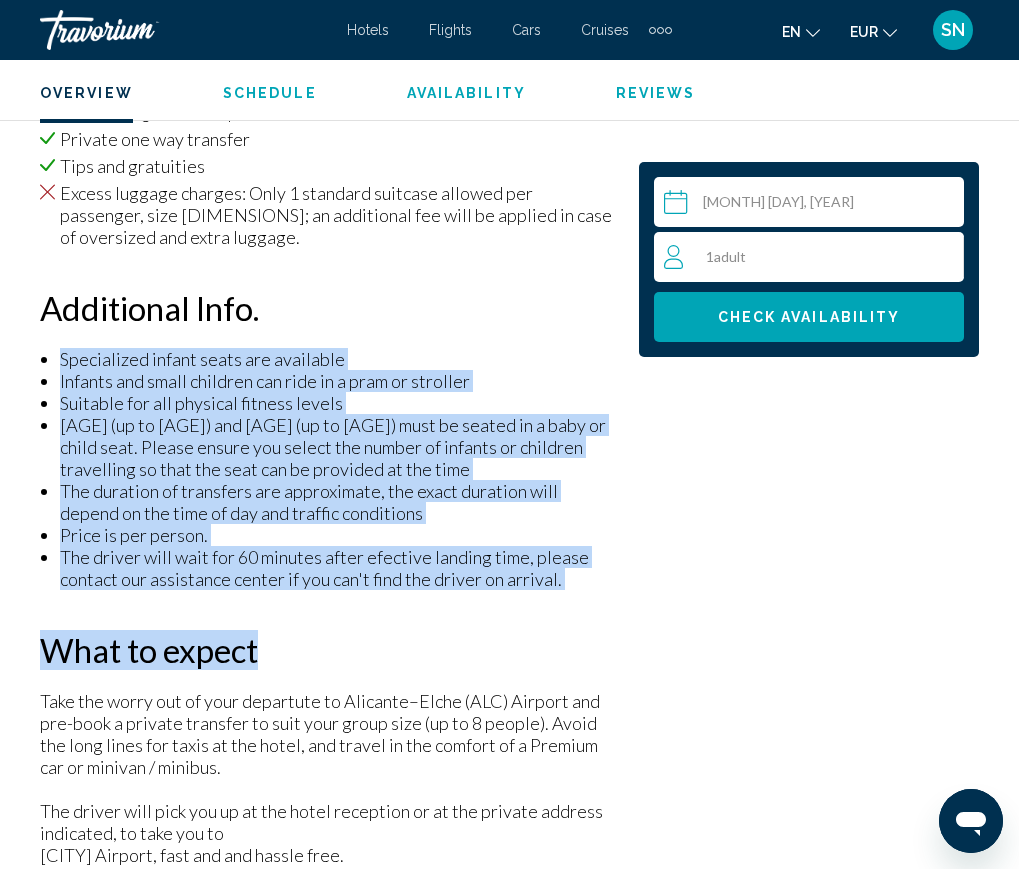 drag, startPoint x: 61, startPoint y: 355, endPoint x: 581, endPoint y: 618, distance: 582.72546 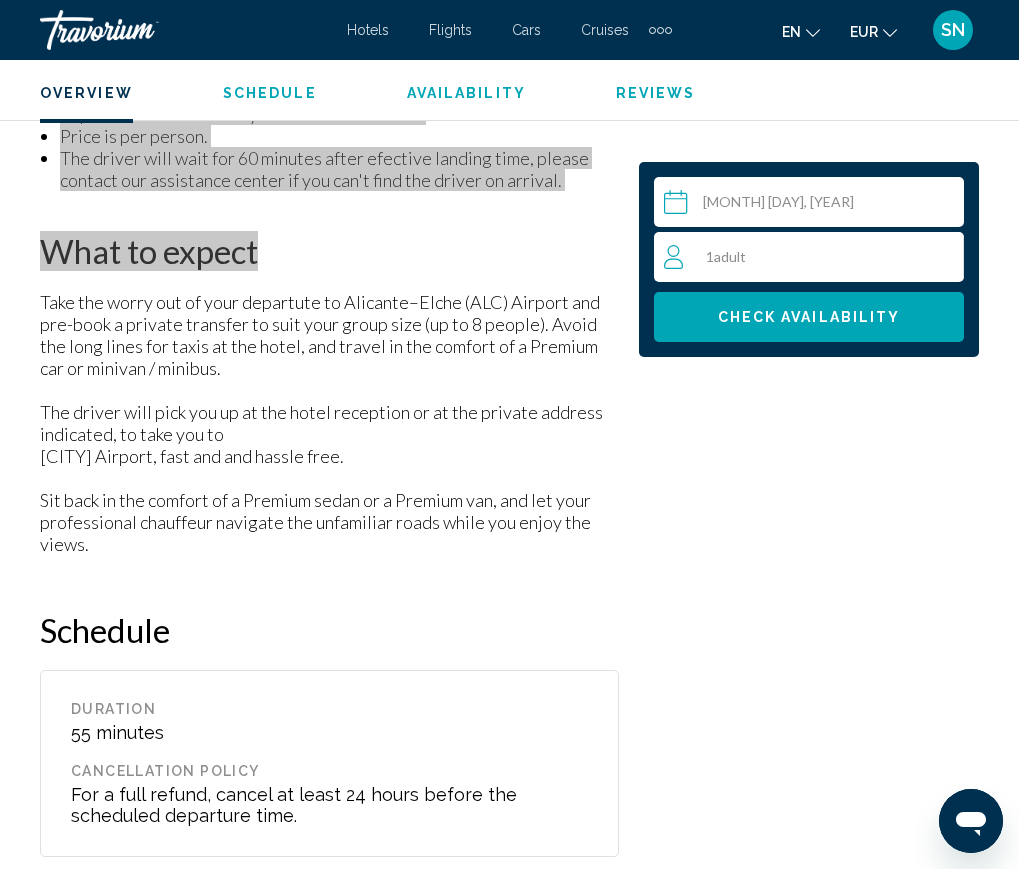 scroll, scrollTop: 2438, scrollLeft: 0, axis: vertical 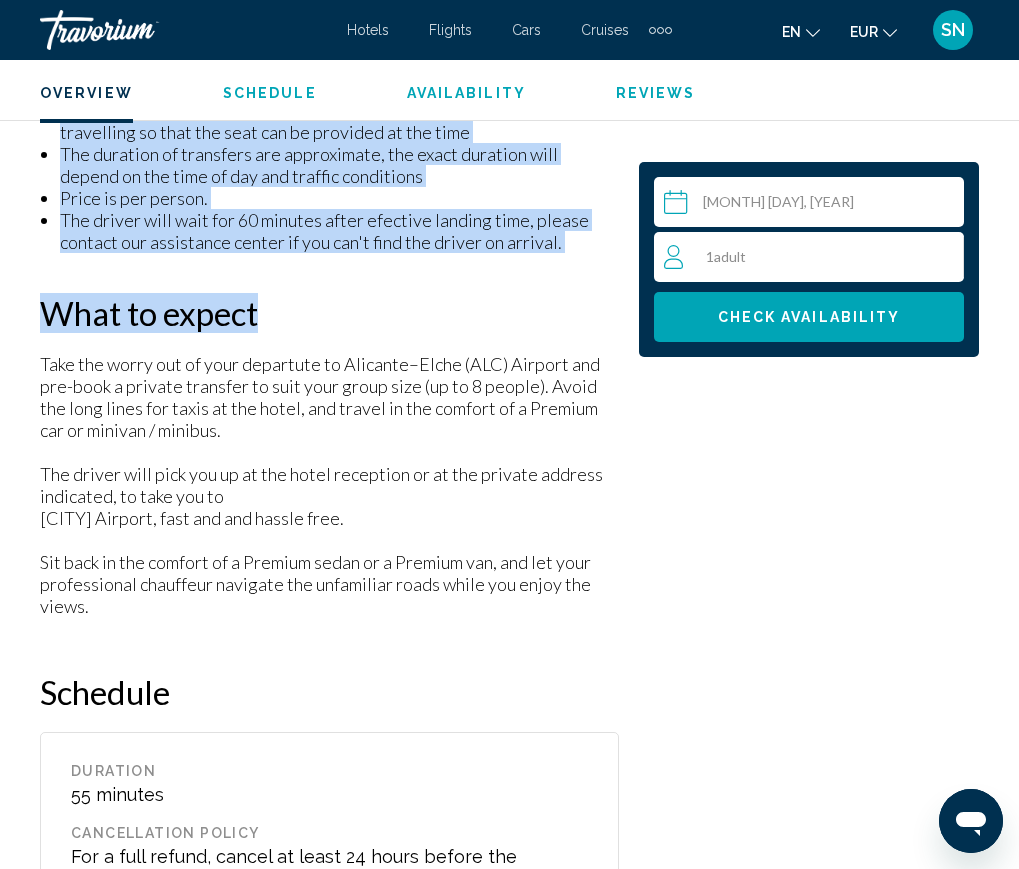 click on "Check Availability" at bounding box center (809, 318) 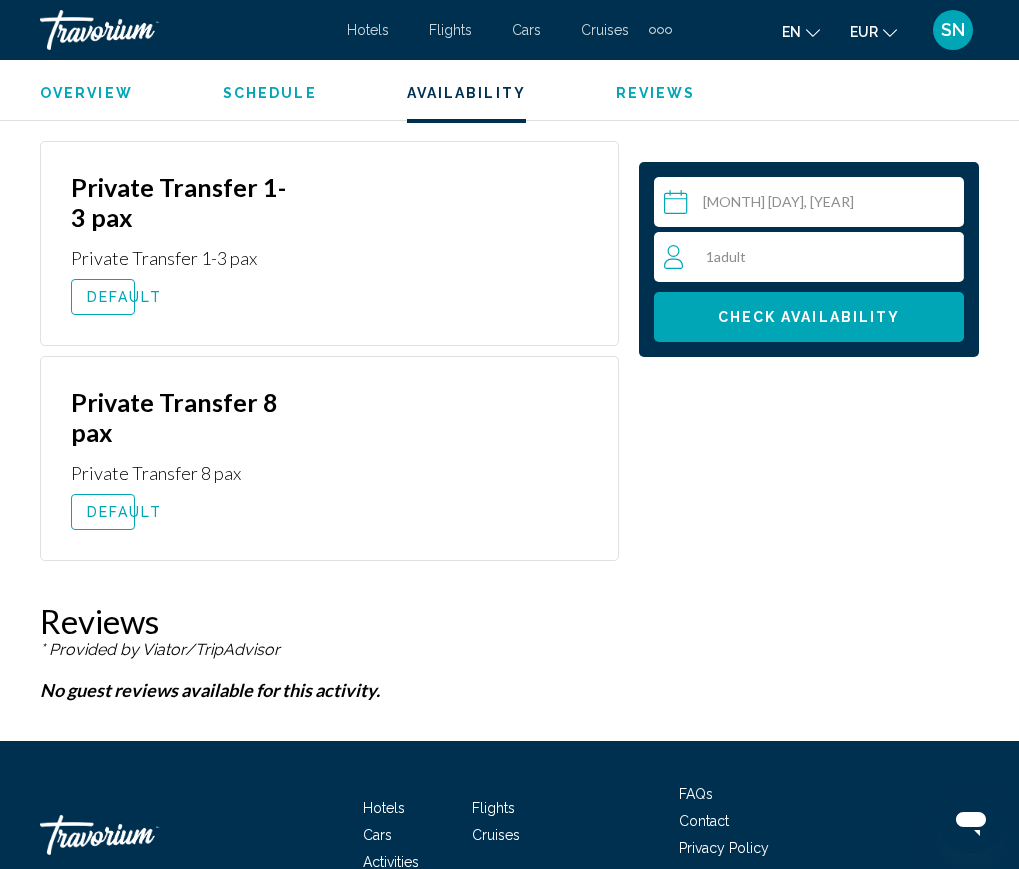 scroll, scrollTop: 3638, scrollLeft: 0, axis: vertical 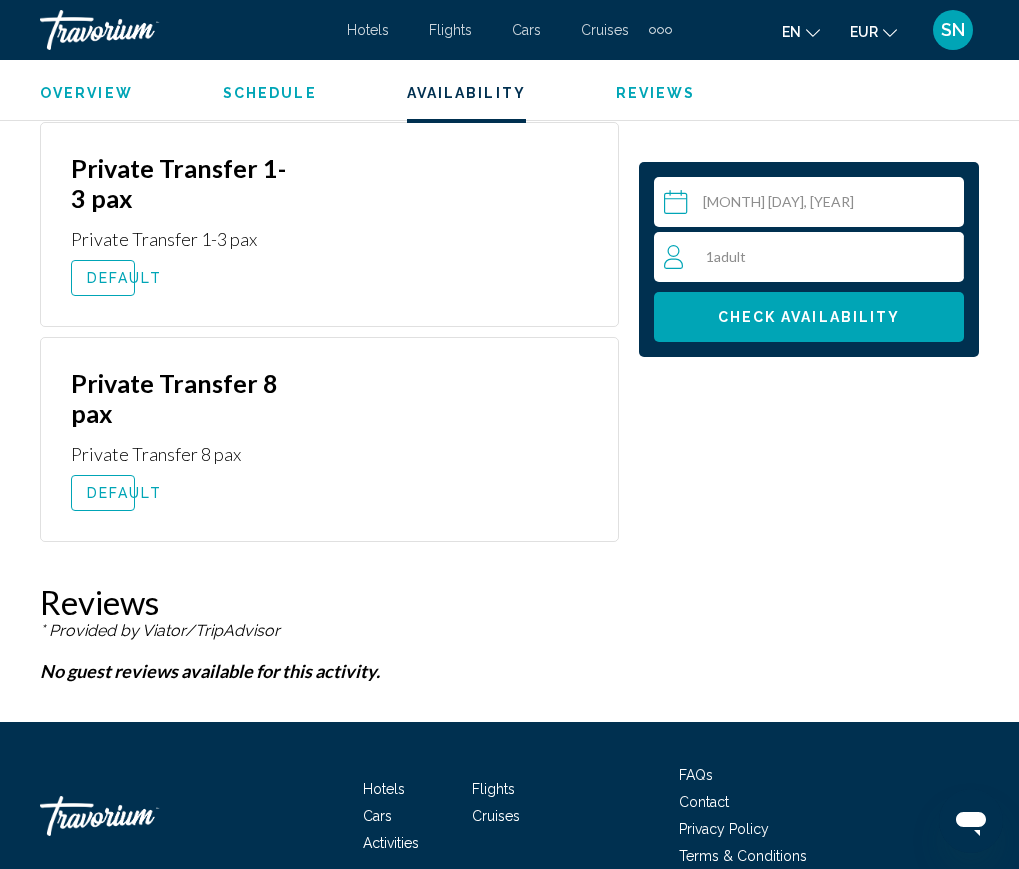 click on "DEFAULT" at bounding box center (124, 493) 